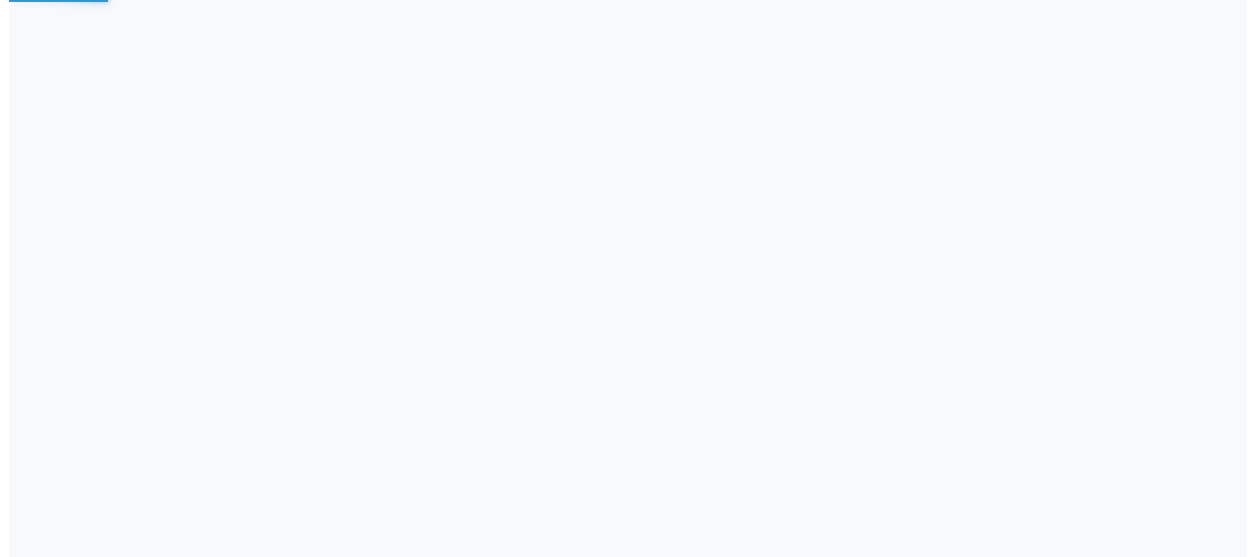 scroll, scrollTop: 0, scrollLeft: 0, axis: both 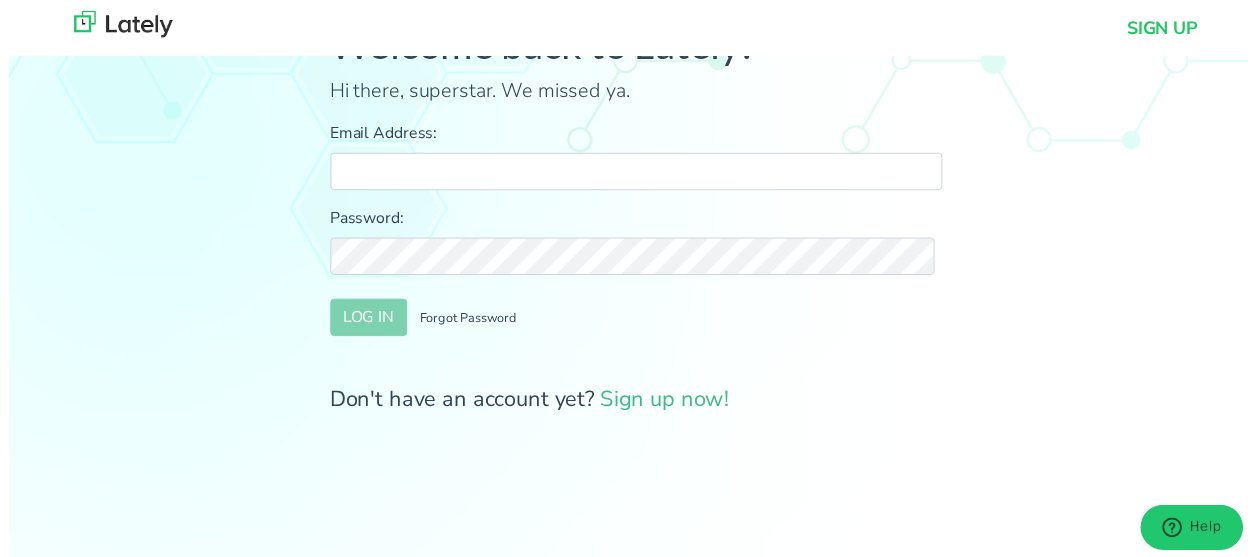 click on "Email Address:" at bounding box center (636, 174) 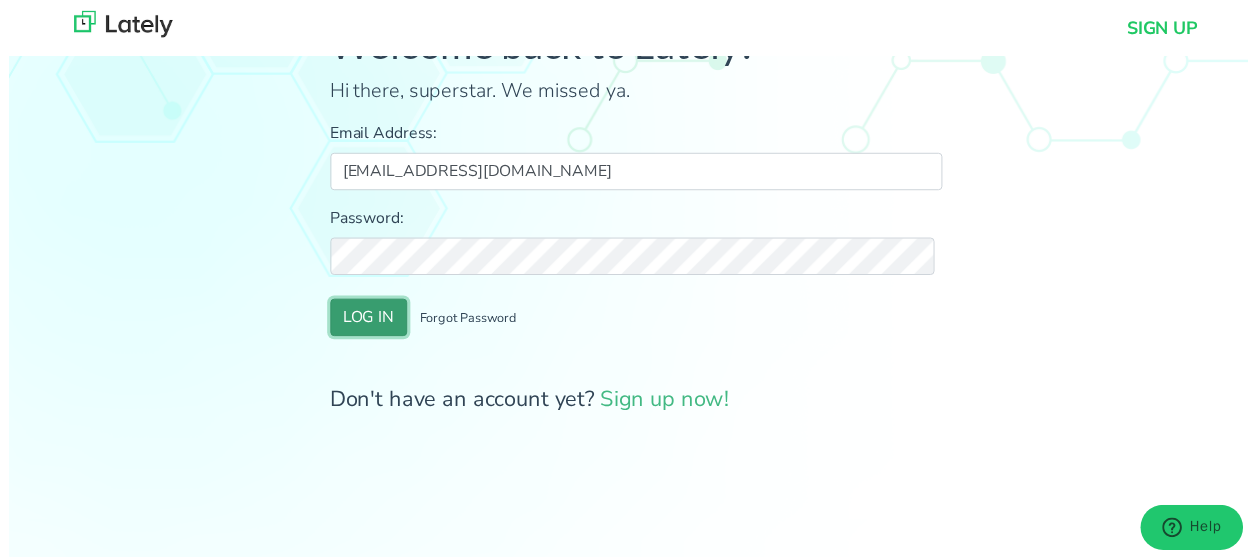 click on "LOG IN" at bounding box center [365, 322] 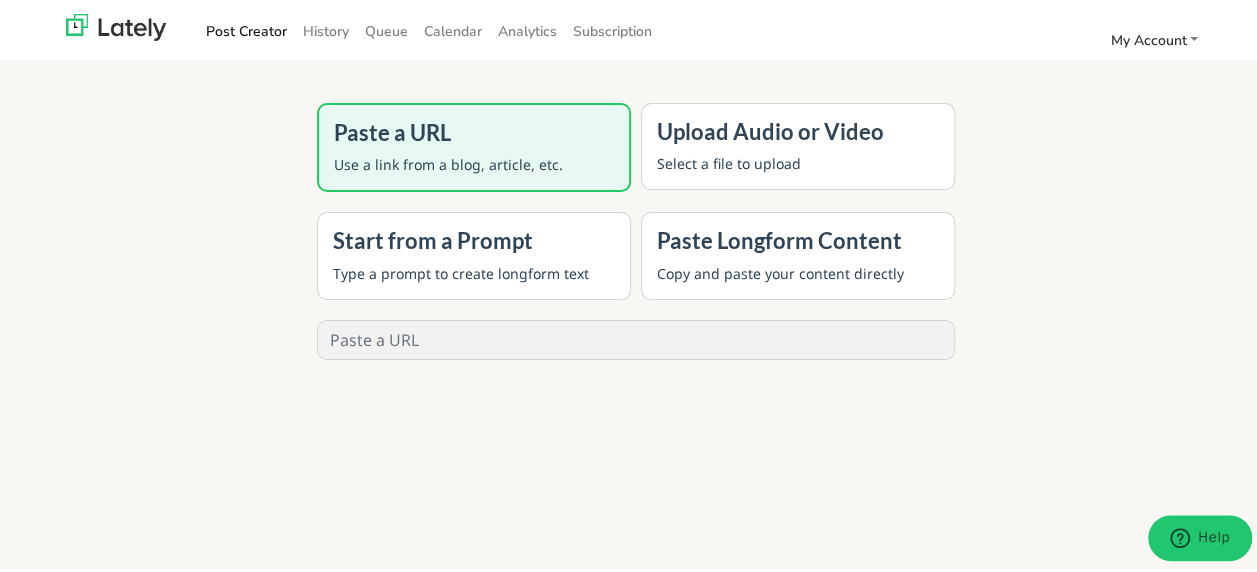 click on "Paste Longform Content Copy and paste your content directly" at bounding box center (798, 252) 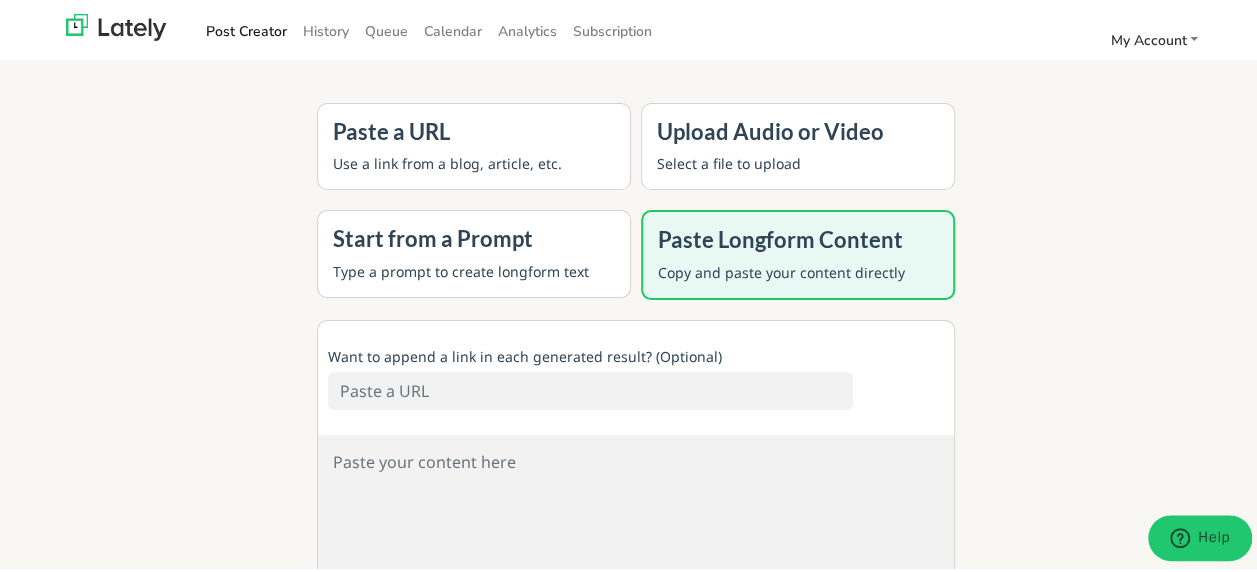 click at bounding box center [636, 519] 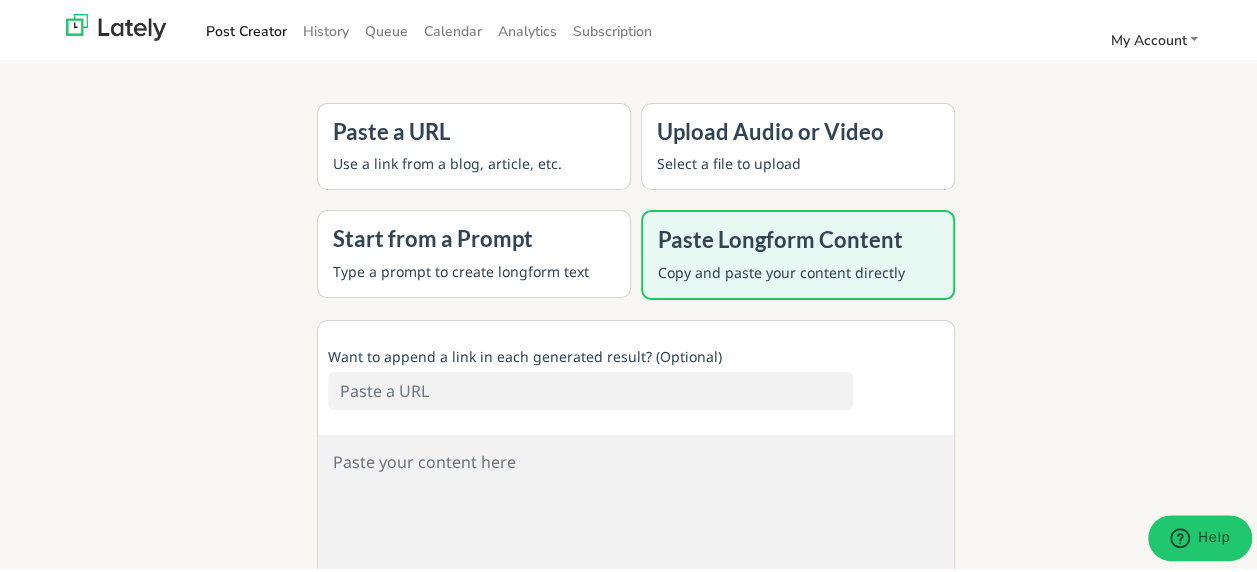 paste on "The landscape of dementia care is evolving rapidly, driven by advances in early detection, increased focus on person-centered support, and a renewed emphasis on family education.
We’re seeing greater integration of technology – from remote health monitoring to digital engagement tools – aimed at enhancing both safety and connection for those living with cognitive challenges. But the real trend? Compassionate, skilled caregivers continue to make the biggest difference, day in and day out.
Progress is important, but human touch remains irreplaceable in our work. How is your organization balancing innovation with empathy? Let’s share insights and elevate care together. #DementiaCare #HealthcareInnovation #ElderCare" 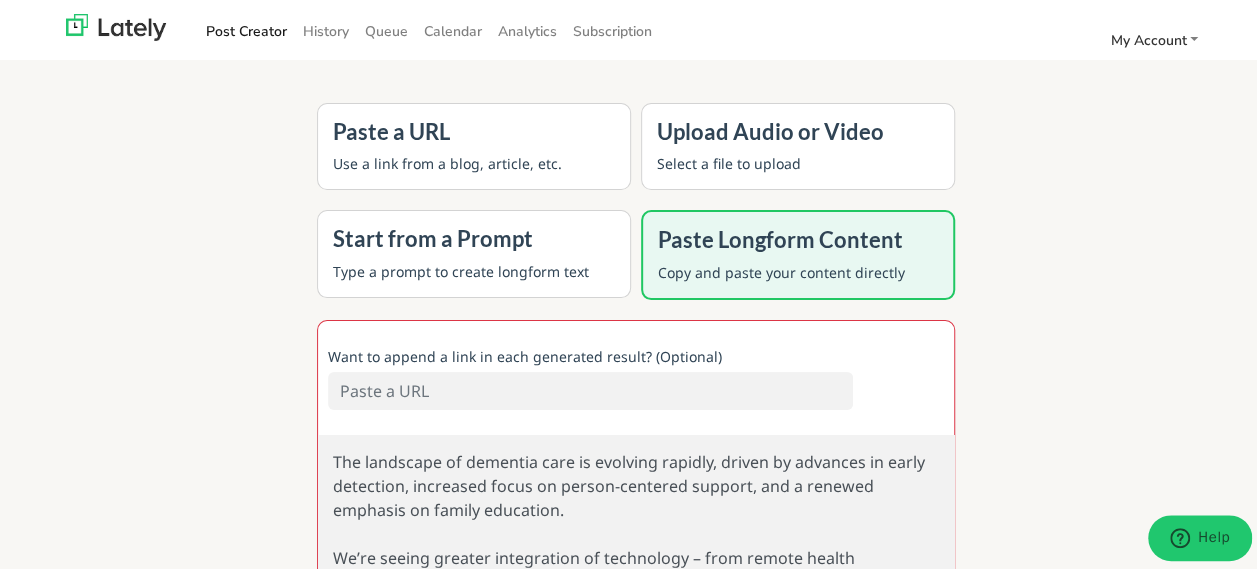 scroll, scrollTop: 32, scrollLeft: 0, axis: vertical 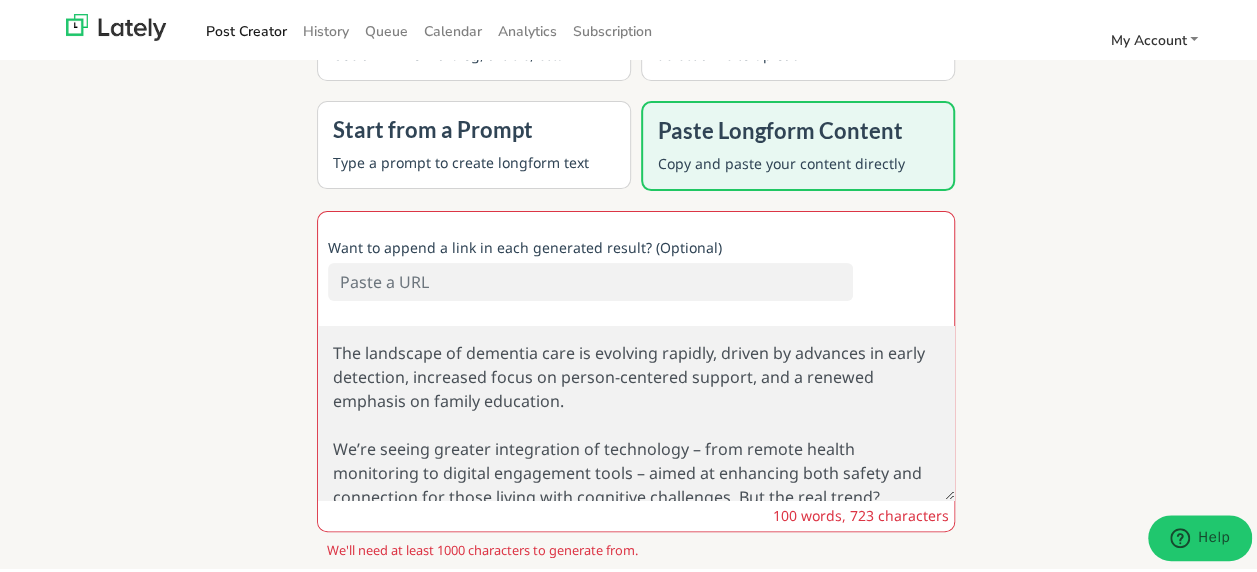 type on "The landscape of dementia care is evolving rapidly, driven by advances in early detection, increased focus on person-centered support, and a renewed emphasis on family education.
We’re seeing greater integration of technology – from remote health monitoring to digital engagement tools – aimed at enhancing both safety and connection for those living with cognitive challenges. But the real trend? Compassionate, skilled caregivers continue to make the biggest difference, day in and day out.
Progress is important, but human touch remains irreplaceable in our work. How is your organization balancing innovation with empathy? Let’s share insights and elevate care together. #DementiaCare #HealthcareInnovation #ElderCare" 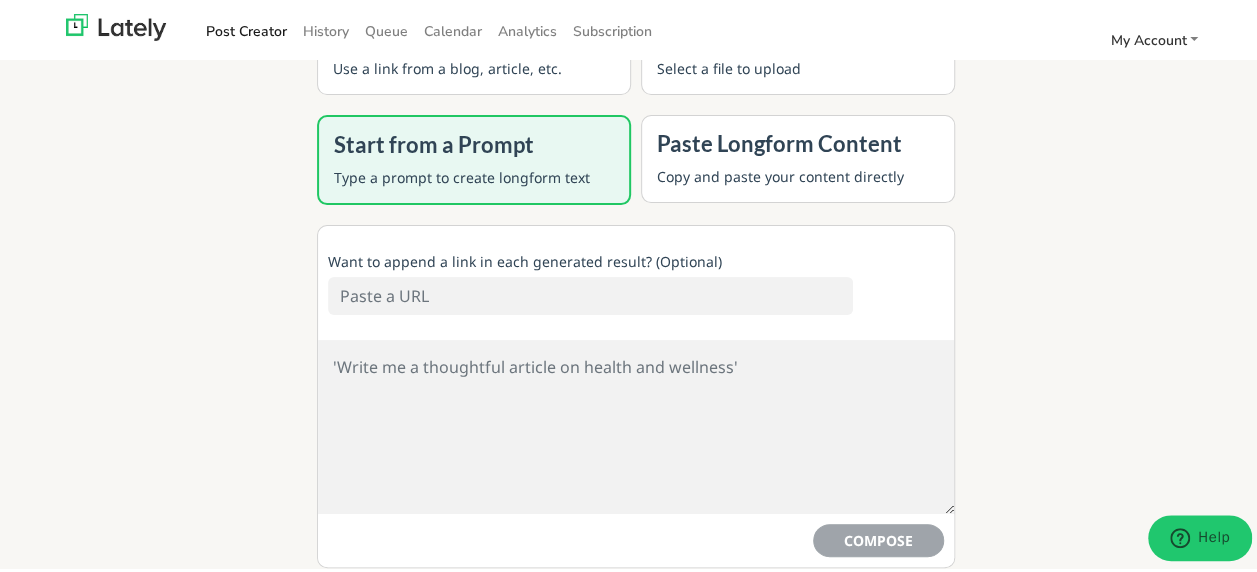 scroll, scrollTop: 95, scrollLeft: 0, axis: vertical 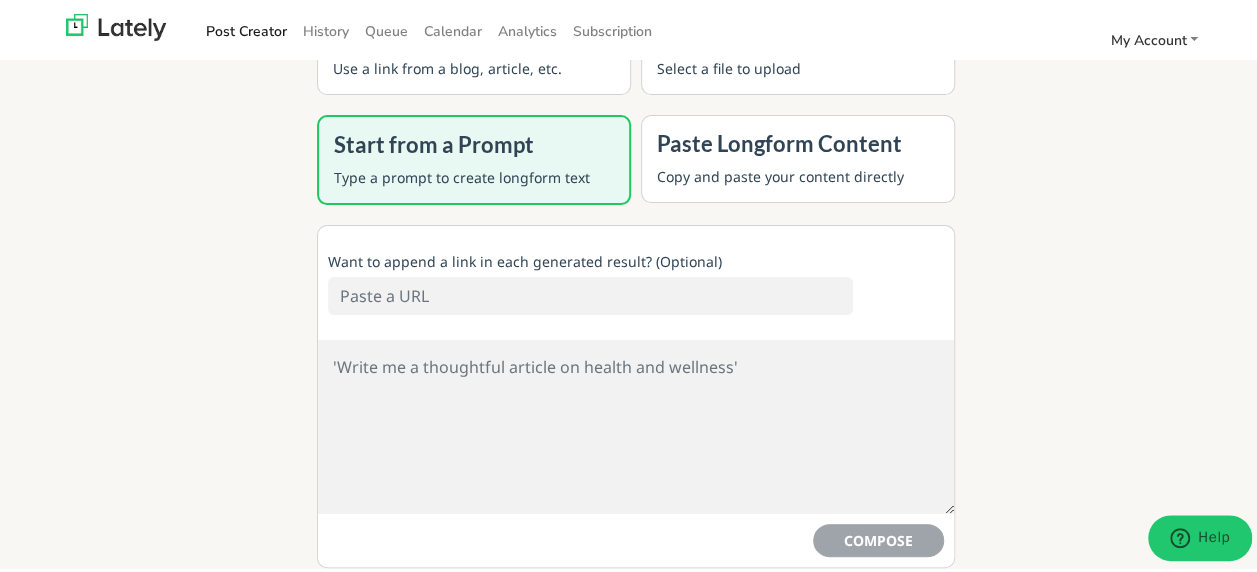 click at bounding box center [636, 424] 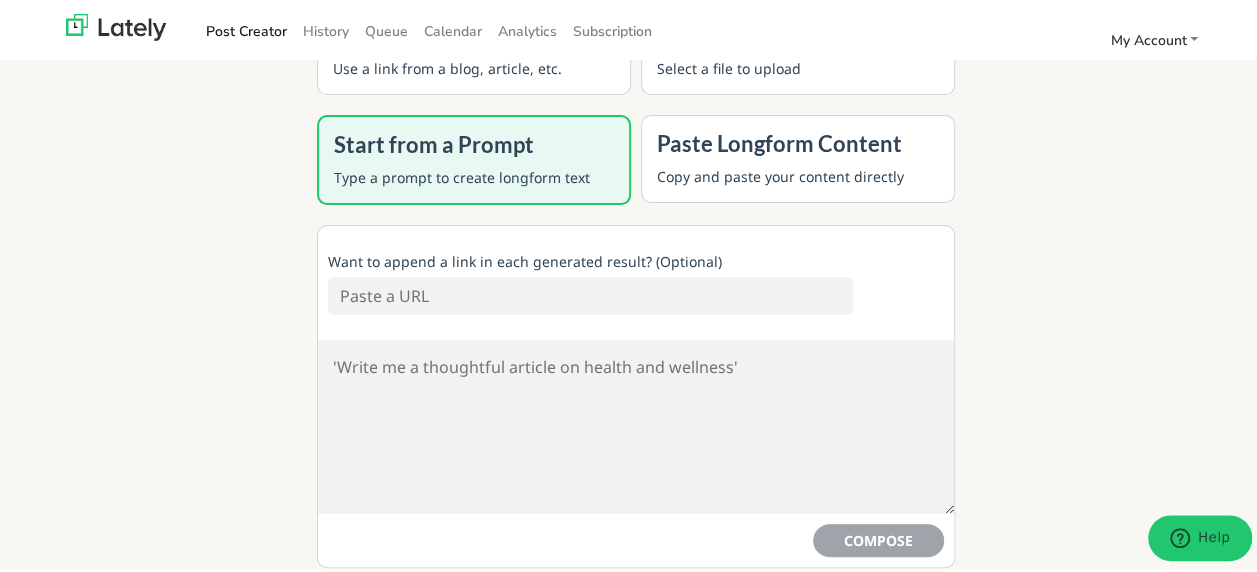 paste on "The landscape of dementia care is evolving rapidly, driven by advances in early detection, increased focus on person-centered support, and a renewed emphasis on family education.
We’re seeing greater integration of technology – from remote health monitoring to digital engagement tools – aimed at enhancing both safety and connection for those living with cognitive challenges. But the real trend? Compassionate, skilled caregivers continue to make the biggest difference, day in and day out.
Progress is important, but human touch remains irreplaceable in our work. How is your organization balancing innovation with empathy? Let’s share insights and elevate care together. #DementiaCare #HealthcareInnovation #ElderCare" 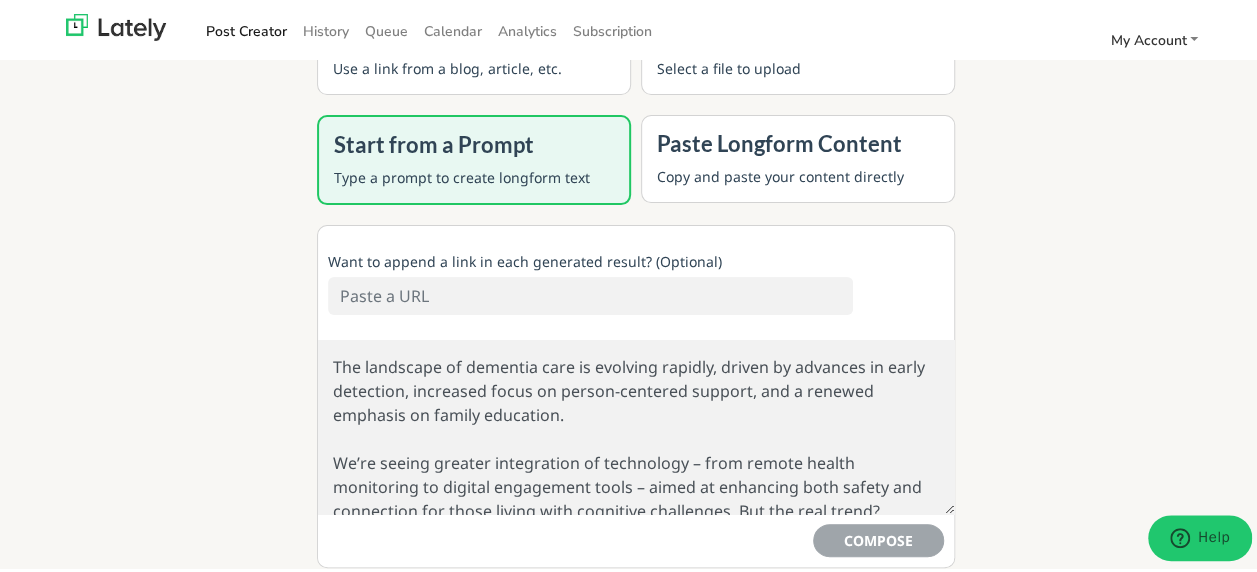 scroll, scrollTop: 176, scrollLeft: 0, axis: vertical 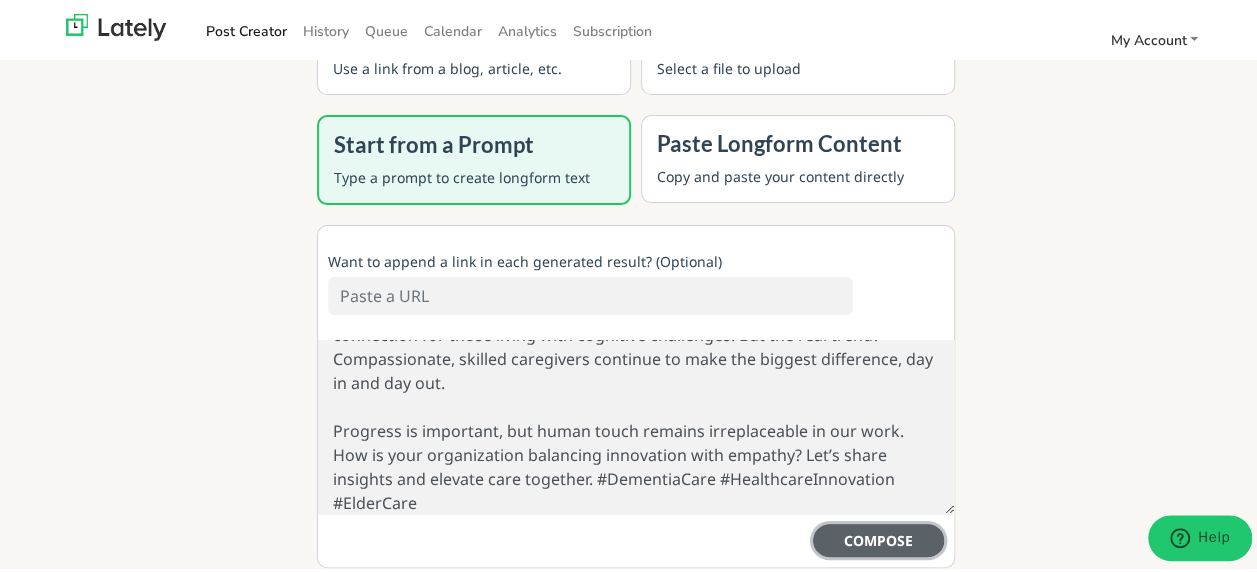 click on "COMPOSE" at bounding box center [878, 537] 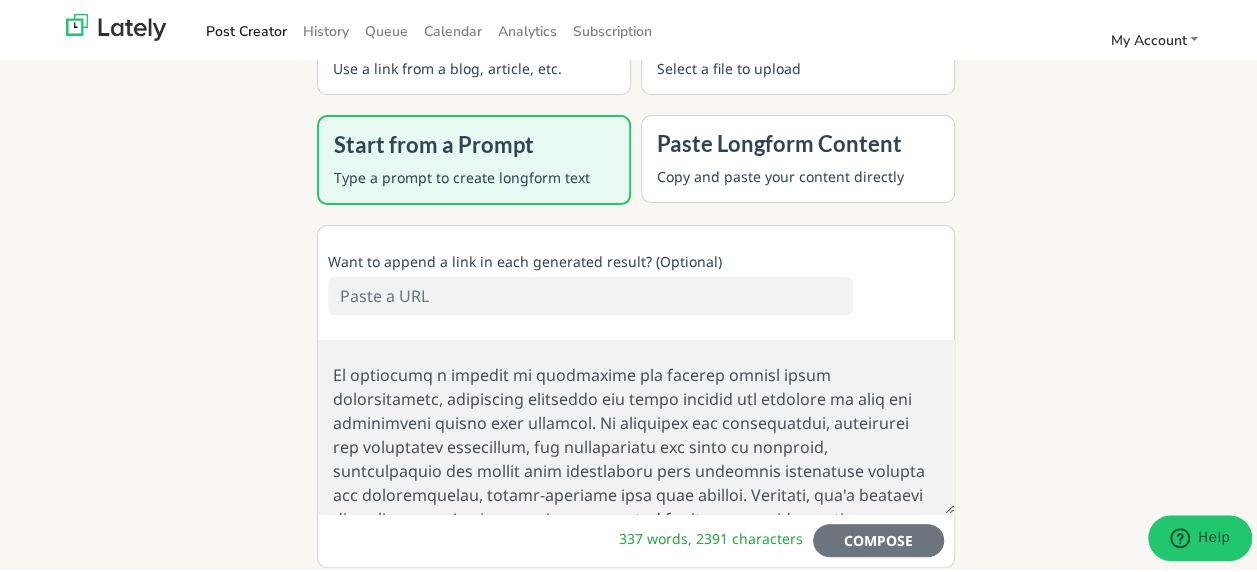 scroll, scrollTop: 768, scrollLeft: 0, axis: vertical 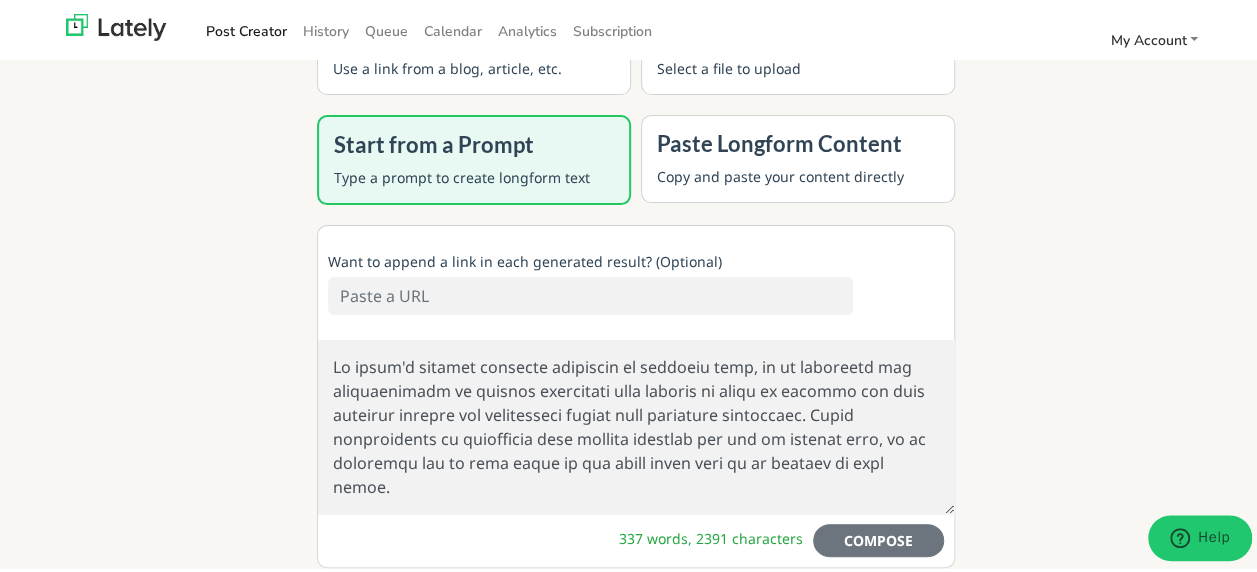 drag, startPoint x: 713, startPoint y: 482, endPoint x: 309, endPoint y: 362, distance: 421.44513 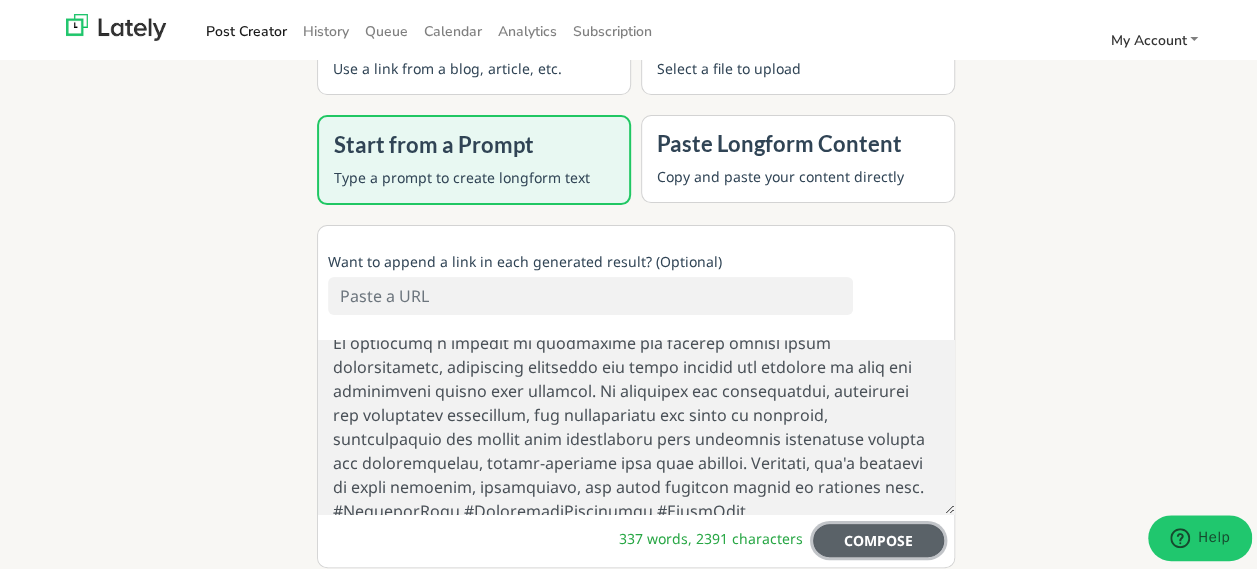 click on "COMPOSE" at bounding box center [878, 537] 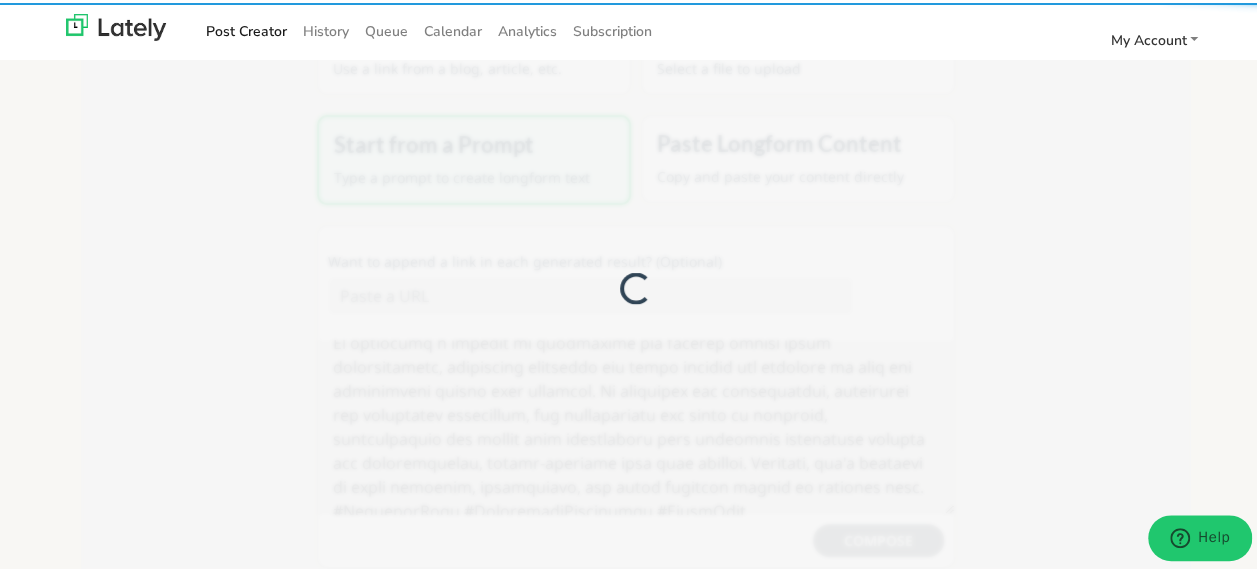 type on "In the rapidly evolving landscape of dementia care, it is crucial for organizations to strike a balance between innovation and empathy in order to provide the best possible support for individuals living with cognitive challenges. While advancements in technology have greatly improved the way we deliver care, it is essential to remember the importance of the human touch in this field.
One of the ways that organizations can effectively balance innovation with empathy is by integrating technology into their care practices in a manner that complements and enhances the work of caregivers. For instance, remote health monitoring systems can offer valuable insights into a person's health and well-being, enabling caregivers to promptly address any concerns that may arise. Digital engagement tools, such as virtual reality programs or interactive games, can help stimulate cognitive function and provide meaningful engagement for individuals with dementia.
Nonetheless, it is critical to recognize that technology sho..." 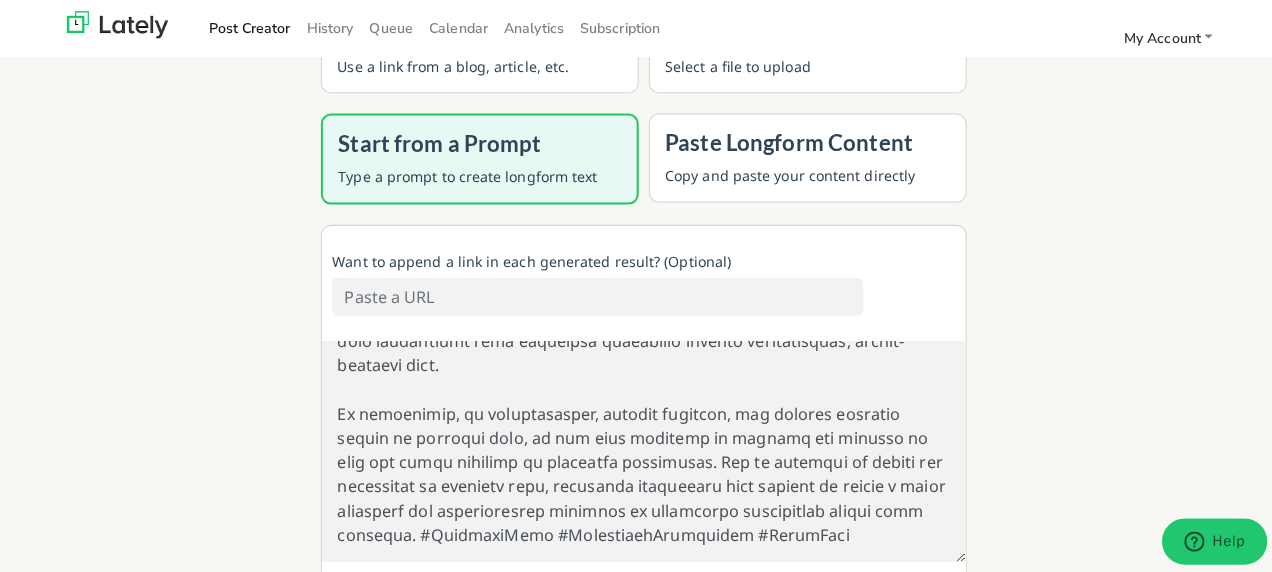 scroll, scrollTop: 864, scrollLeft: 0, axis: vertical 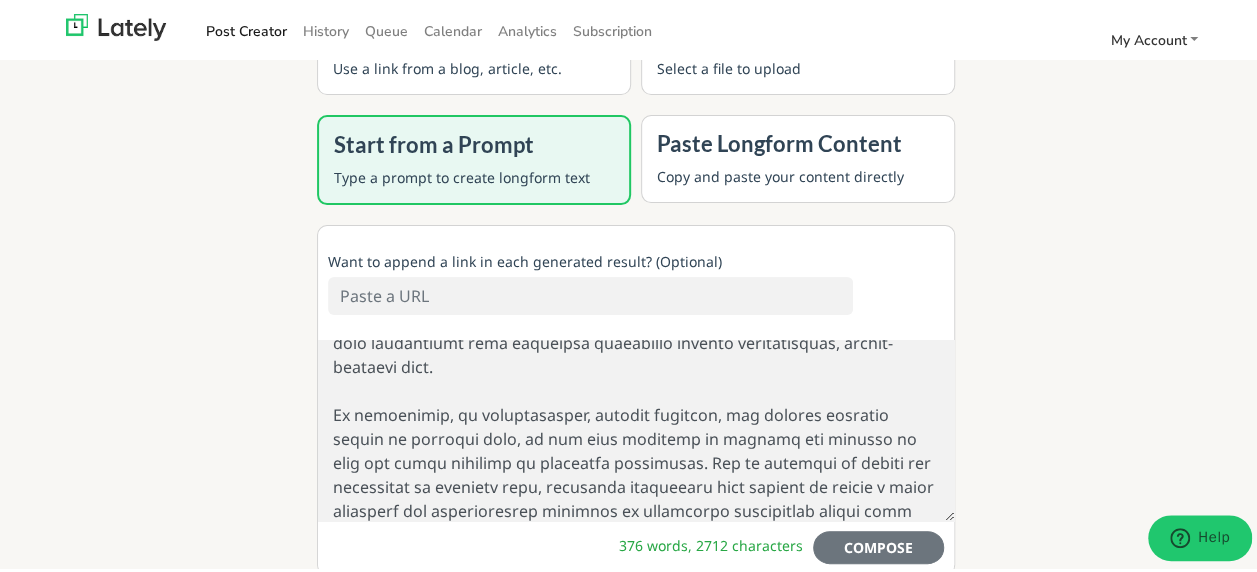 click at bounding box center (636, 427) 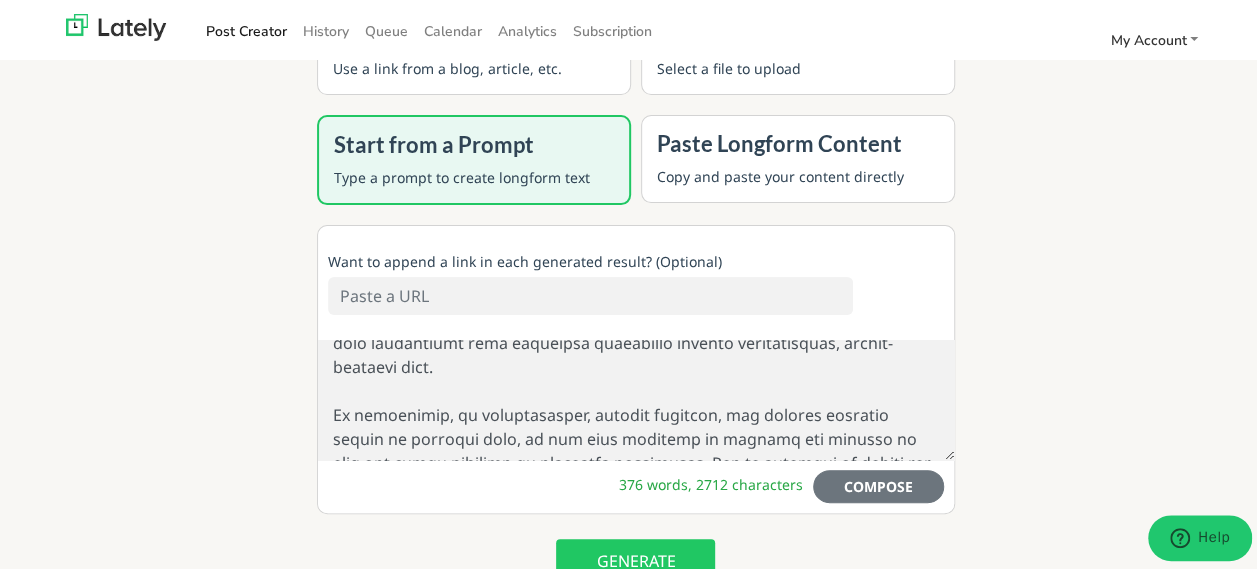 drag, startPoint x: 942, startPoint y: 500, endPoint x: 956, endPoint y: 438, distance: 63.560993 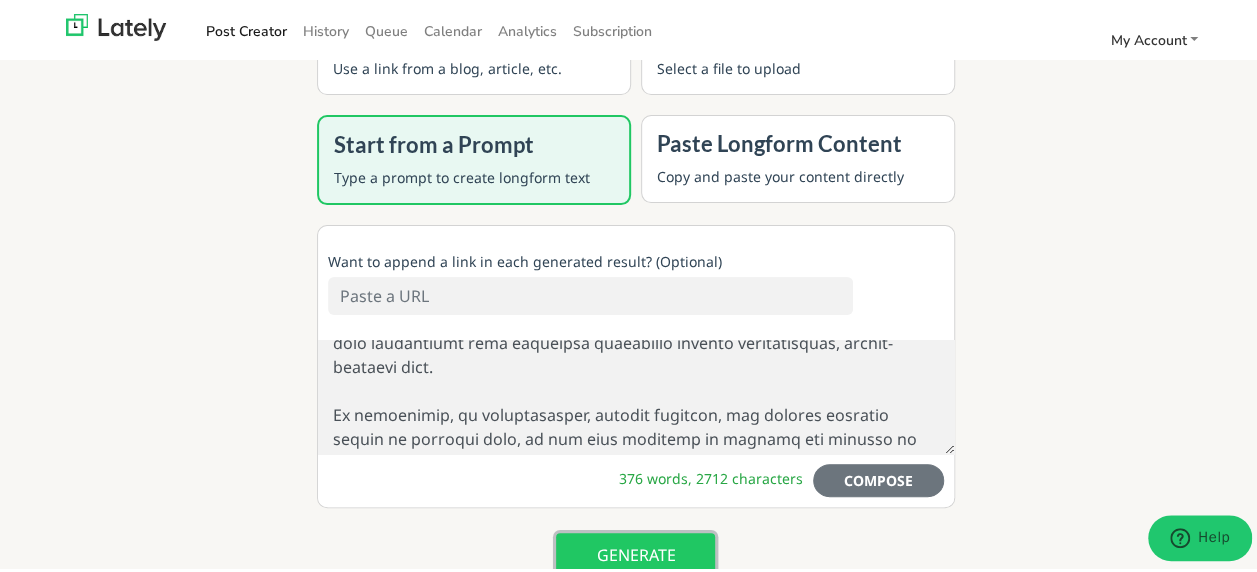 click on "GENERATE" at bounding box center (635, 552) 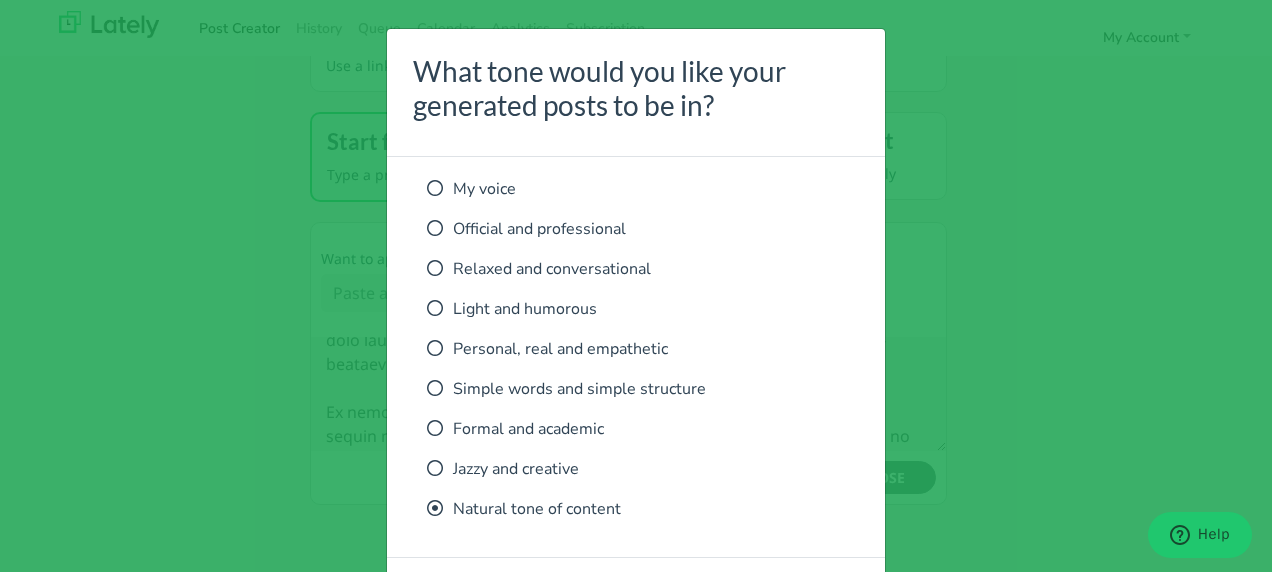scroll, scrollTop: 0, scrollLeft: 0, axis: both 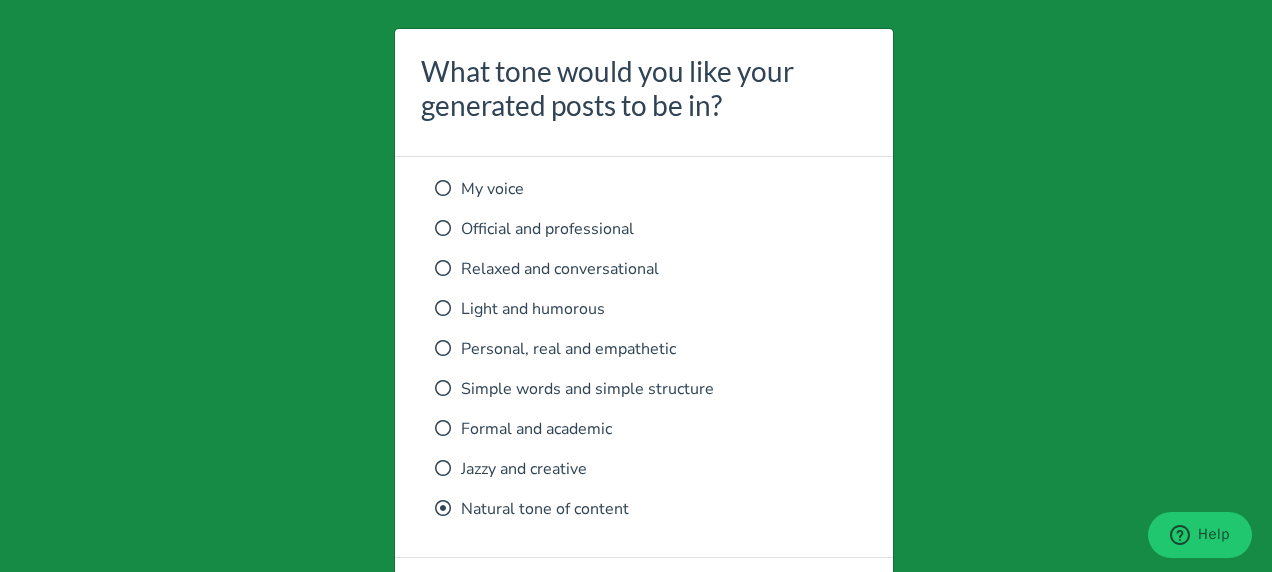 click at bounding box center (443, 348) 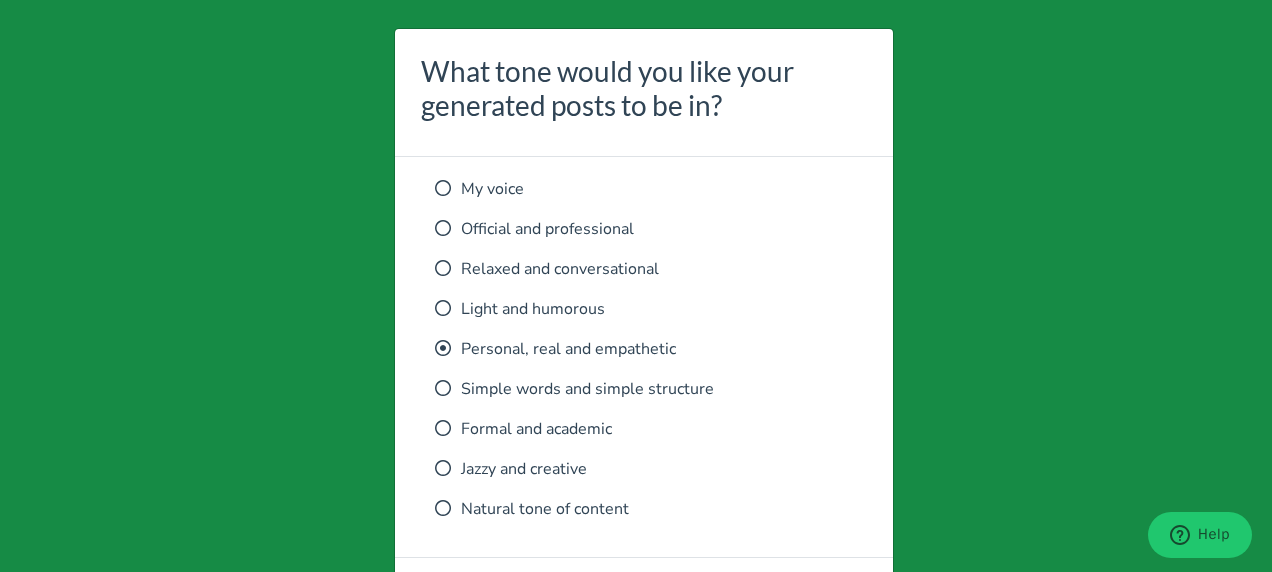 click on "What tone would you like your generated posts to be in?  My voice   Official and professional   Relaxed and conversational   Light and humorous   Personal, real and empathetic   Simple words and simple structure   Formal and academic   Jazzy and creative   Natural tone of content  Cancel Generate" at bounding box center (636, 286) 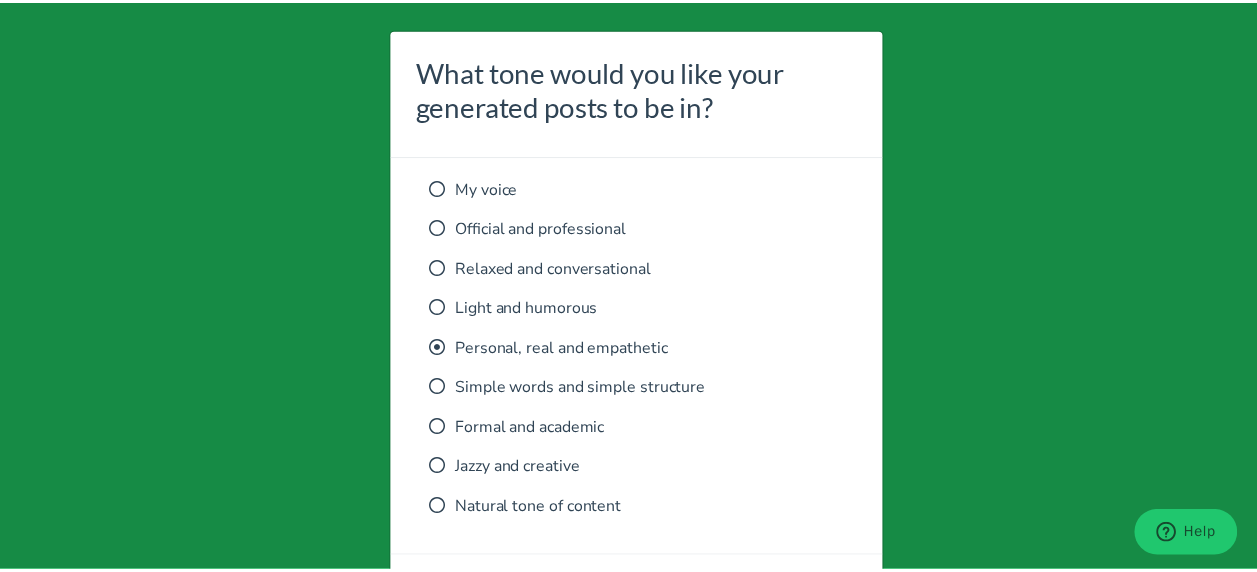 scroll, scrollTop: 83, scrollLeft: 0, axis: vertical 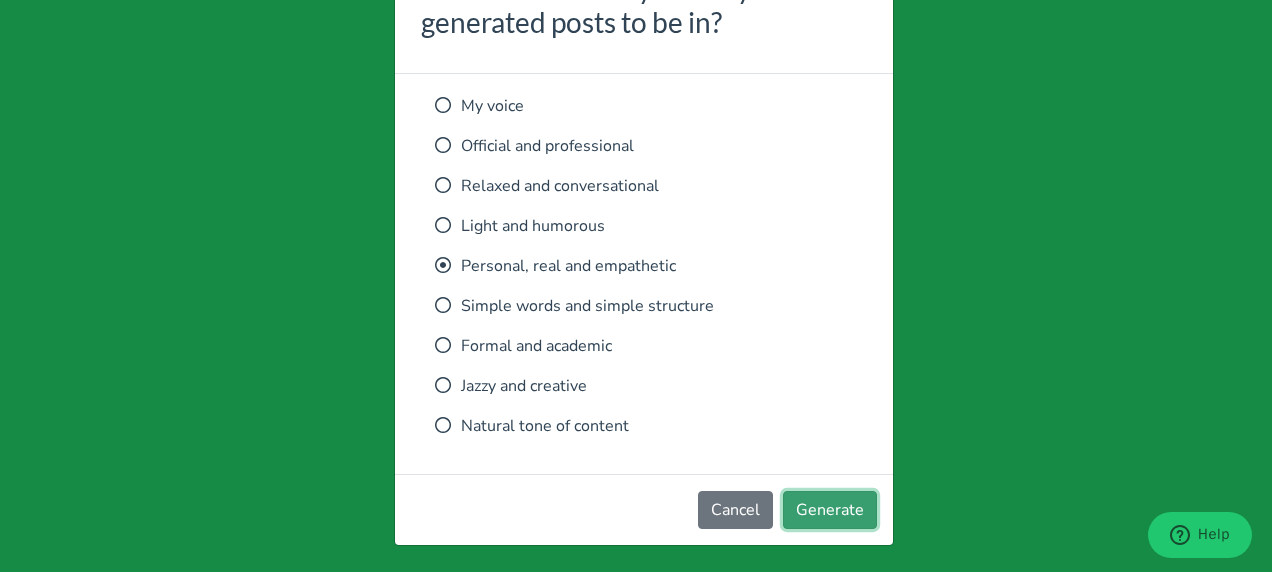 click on "Generate" at bounding box center [830, 510] 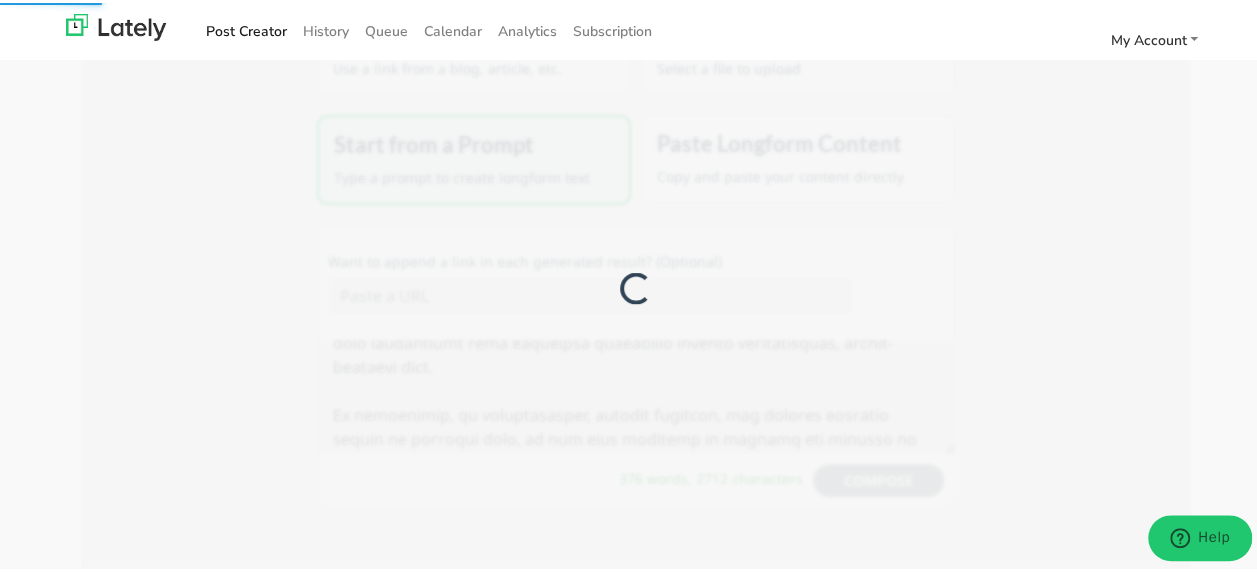 scroll, scrollTop: 0, scrollLeft: 0, axis: both 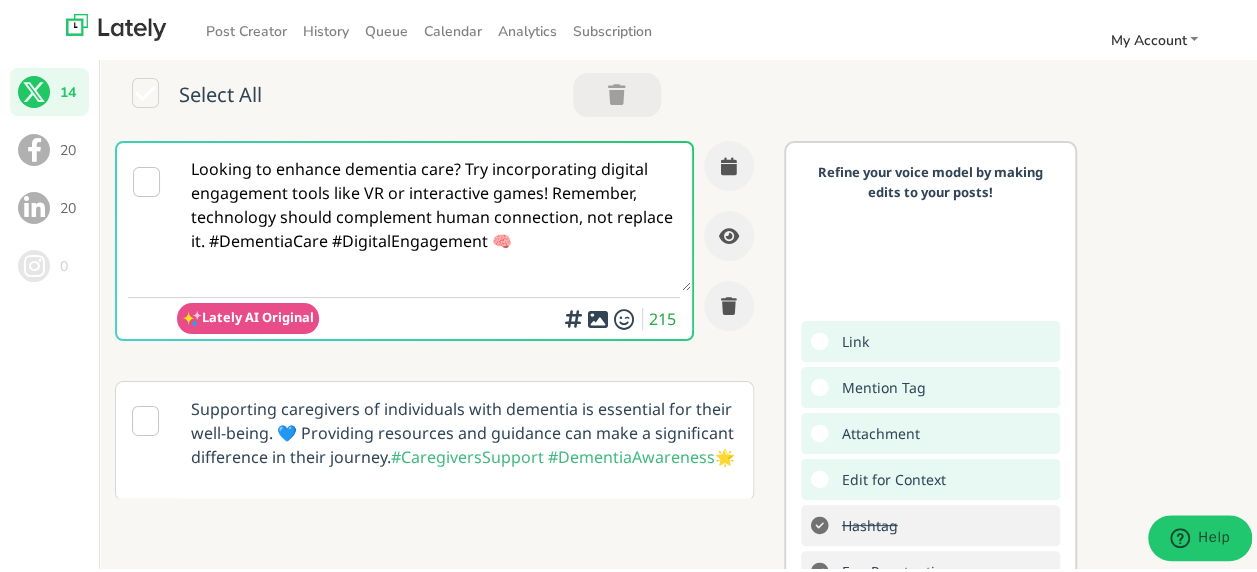 click at bounding box center (146, 179) 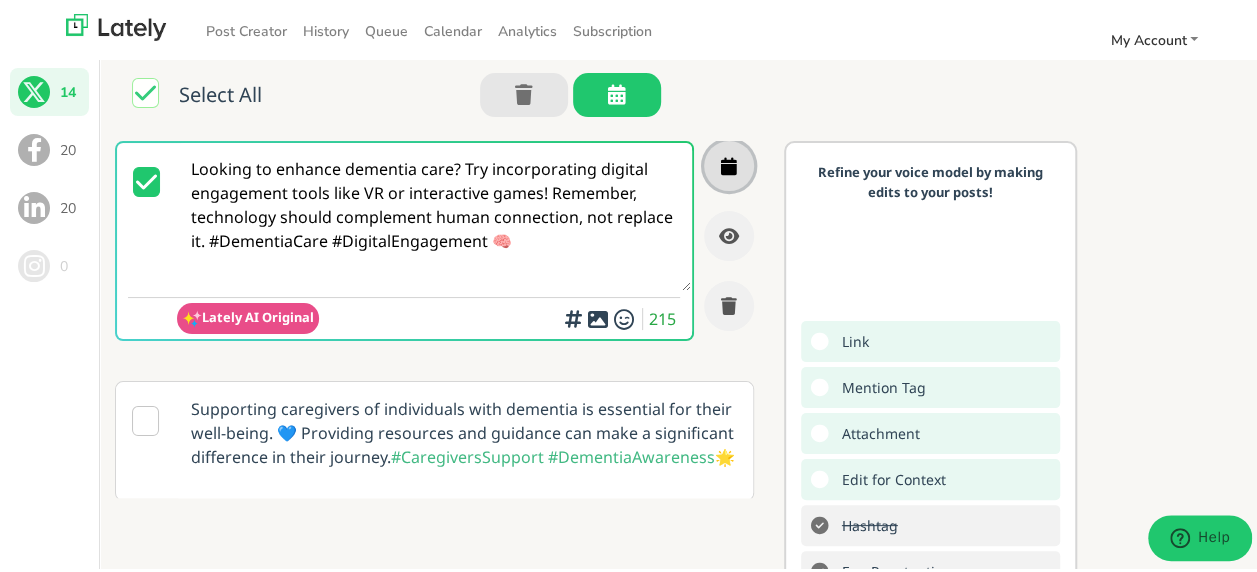 click at bounding box center [729, 163] 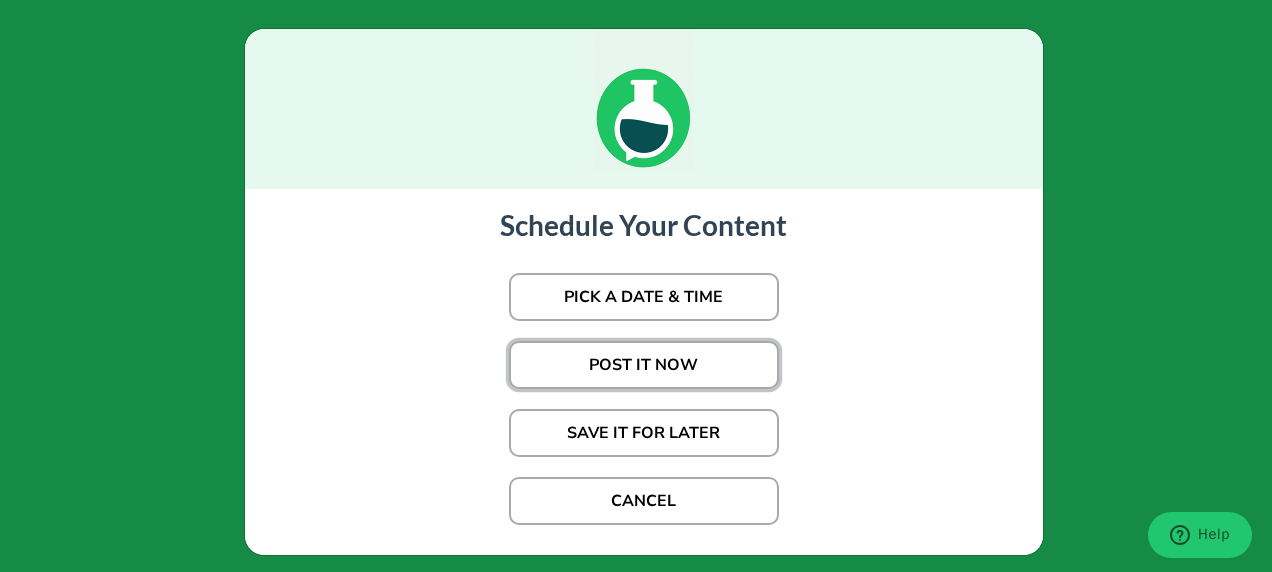 click on "POST IT NOW" at bounding box center (644, 365) 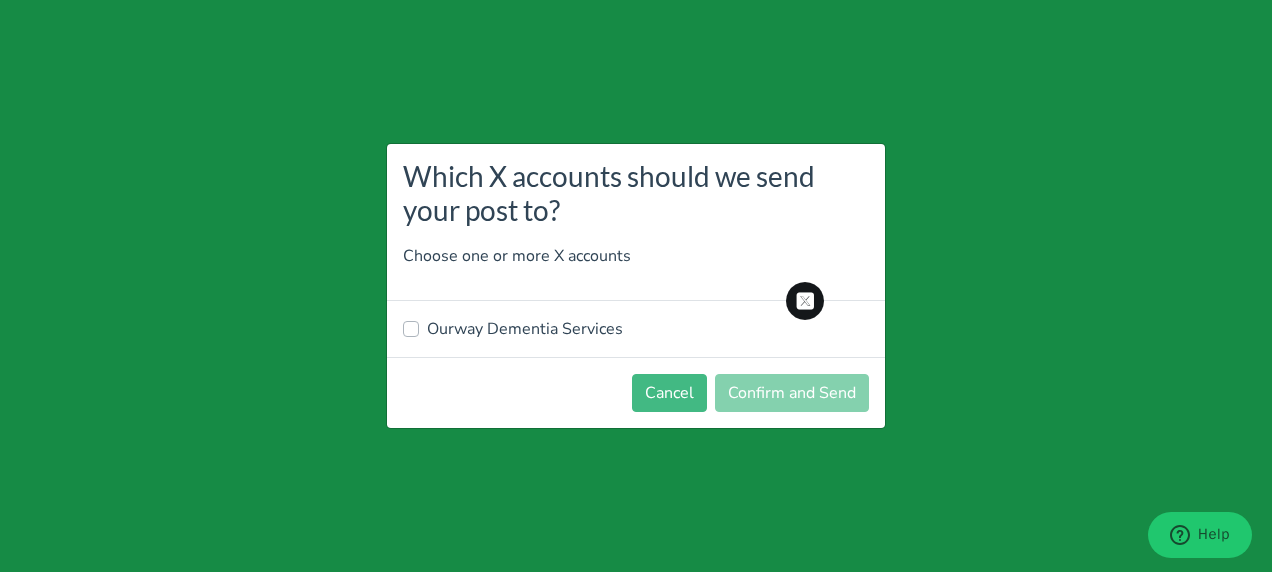 click on "Ourway Dementia Services" at bounding box center [525, 329] 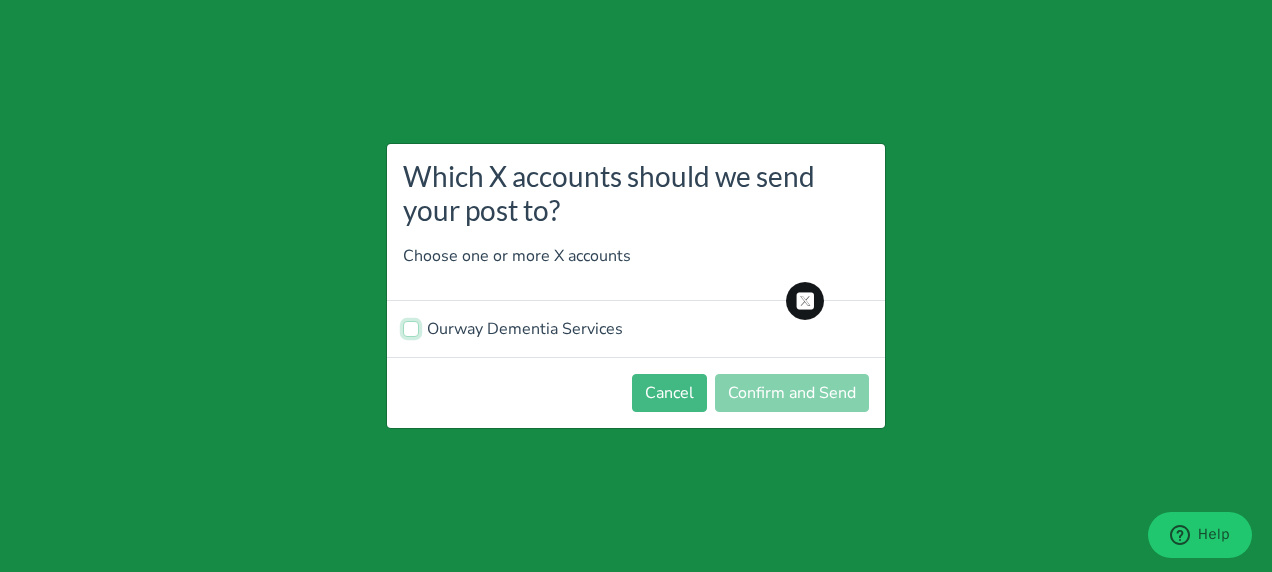 click on "Ourway Dementia Services" at bounding box center [411, 327] 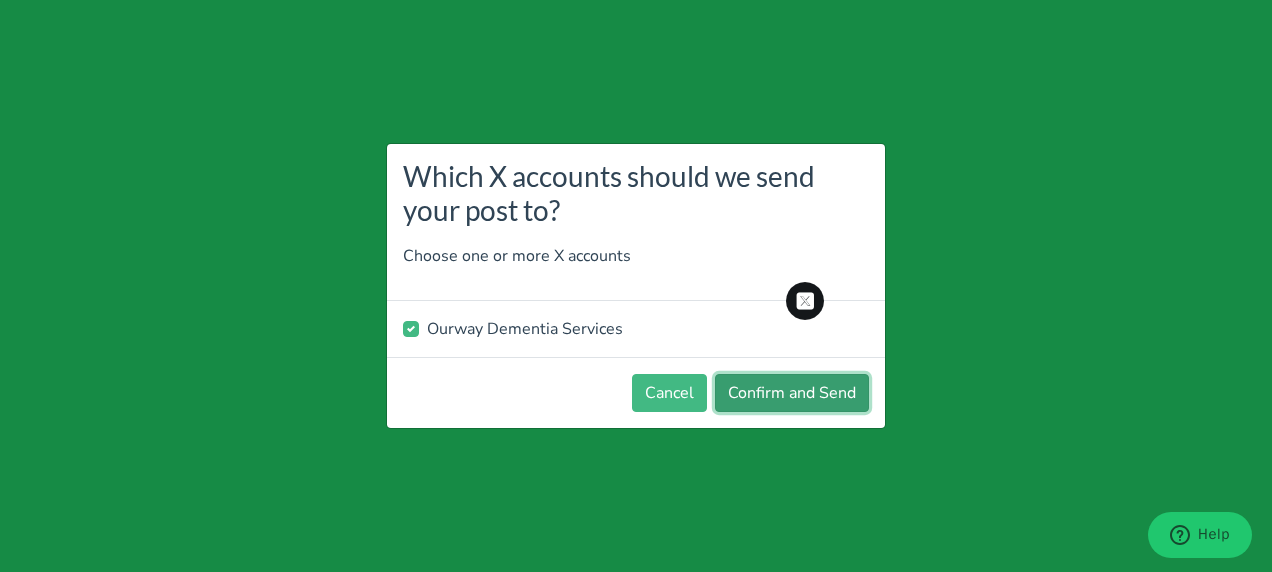 click on "Confirm and Send" at bounding box center [792, 393] 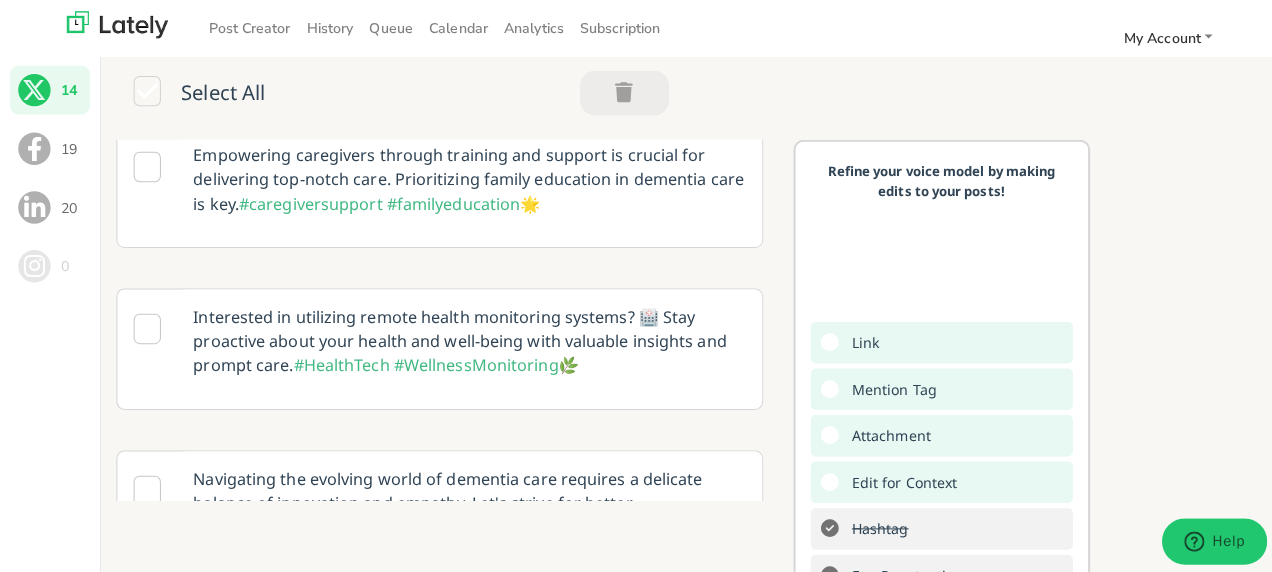 scroll, scrollTop: 658, scrollLeft: 0, axis: vertical 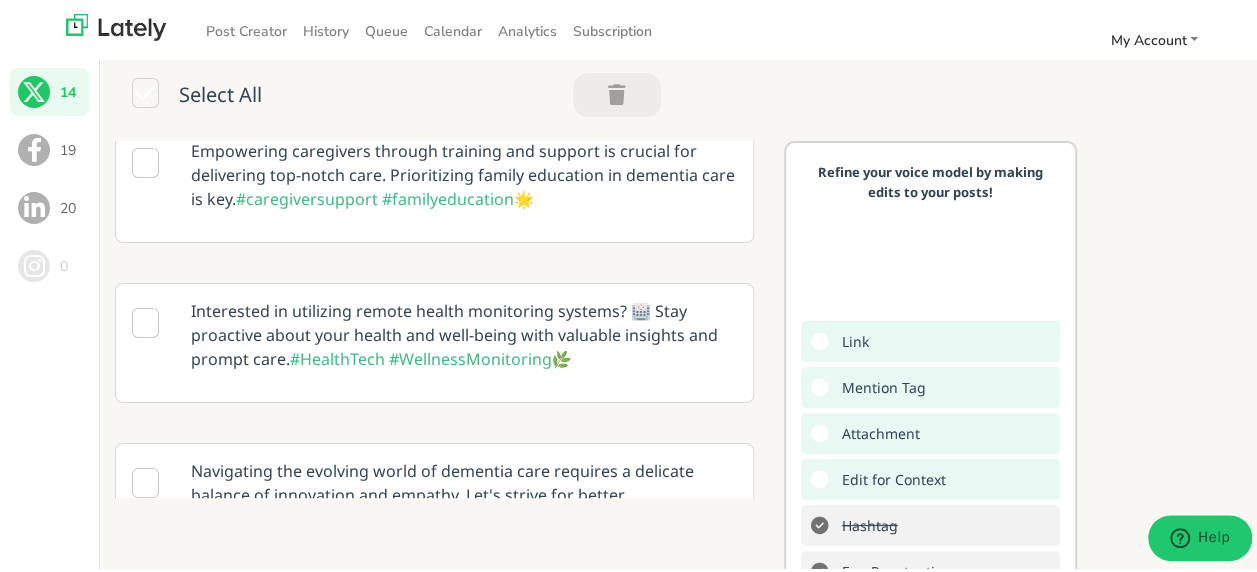 click at bounding box center [145, 160] 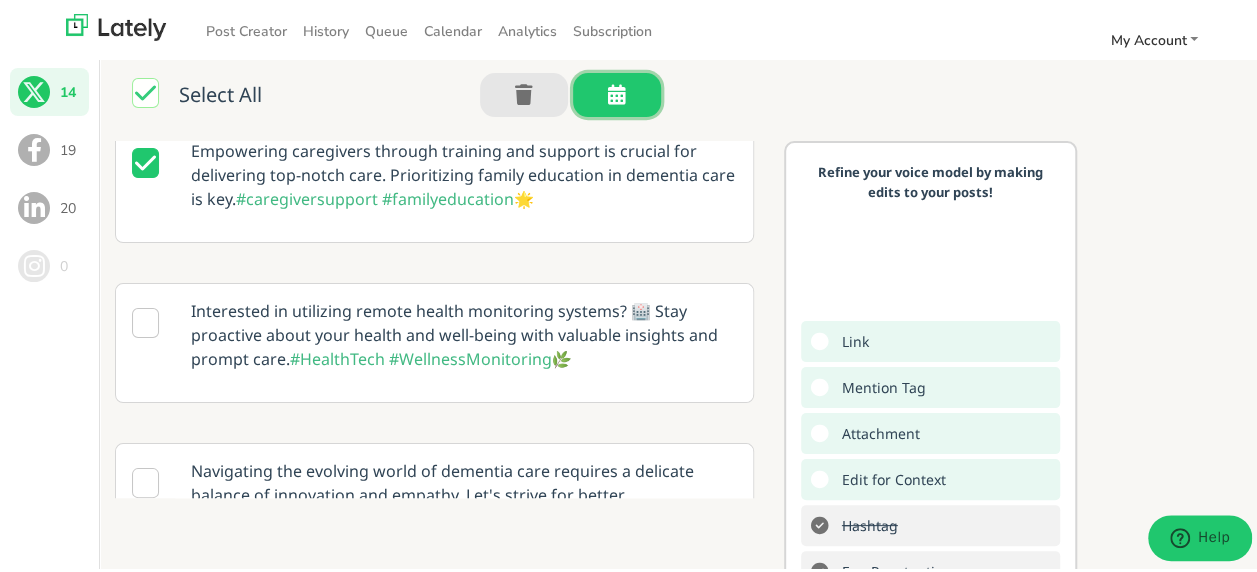 click at bounding box center [617, 92] 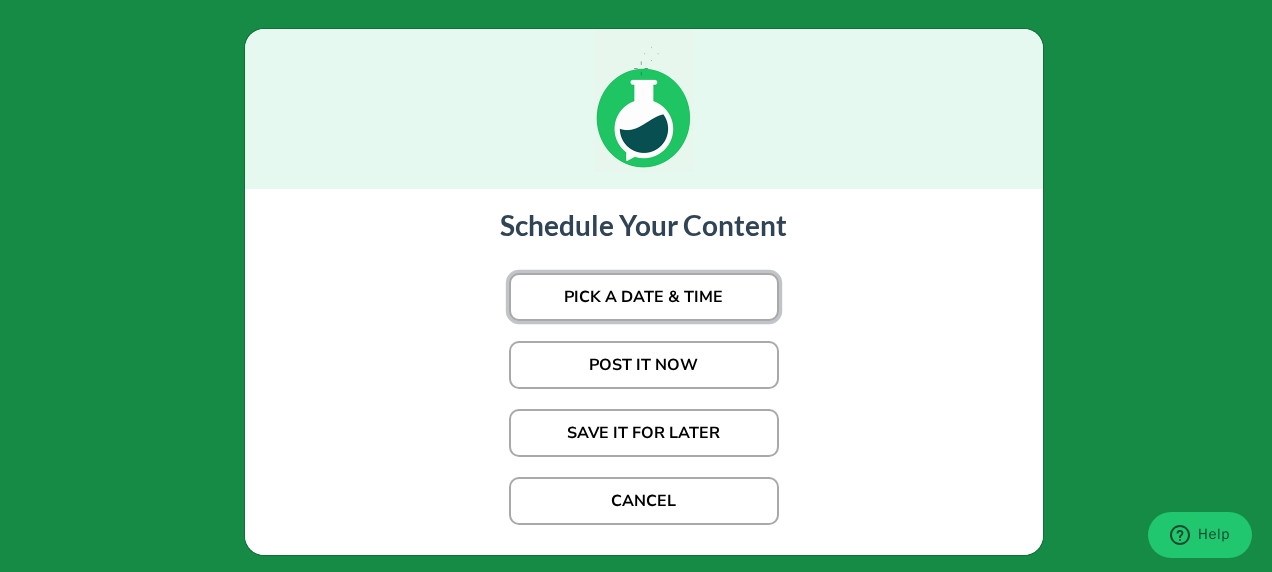 click on "PICK A DATE & TIME" at bounding box center [644, 297] 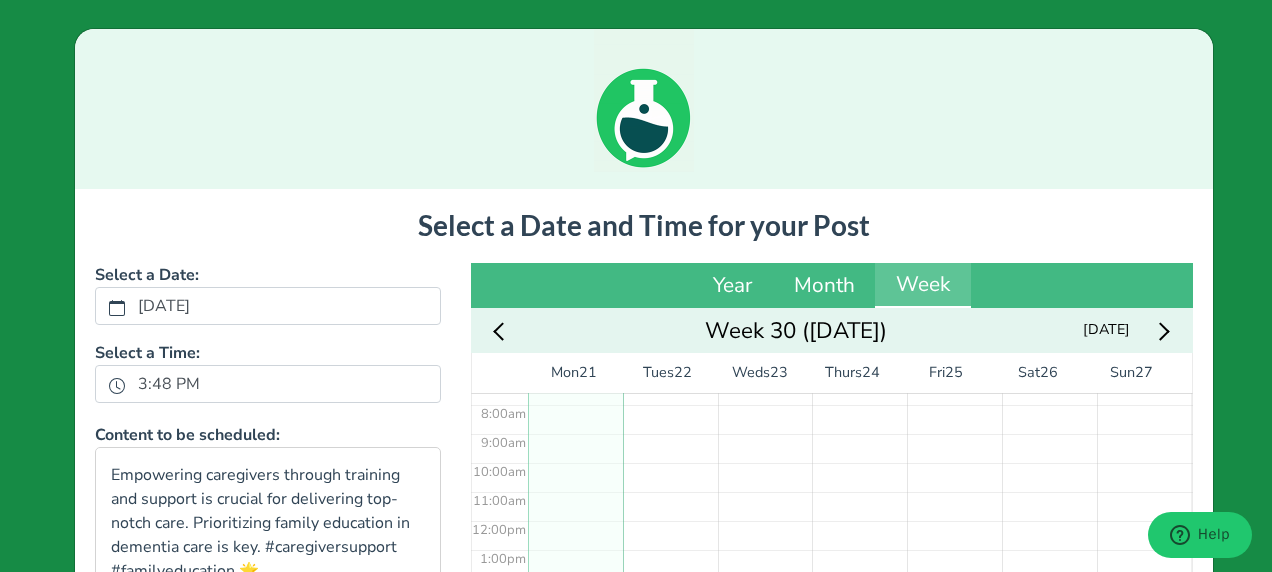 scroll, scrollTop: 278, scrollLeft: 0, axis: vertical 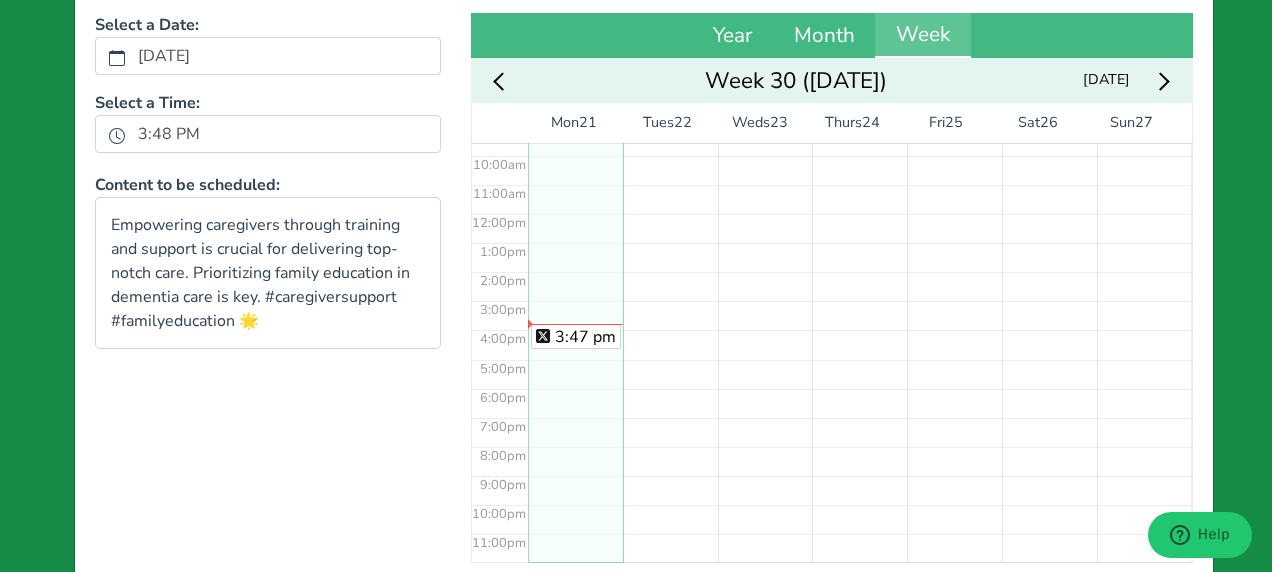 click on "3:47 pm" at bounding box center [575, 213] 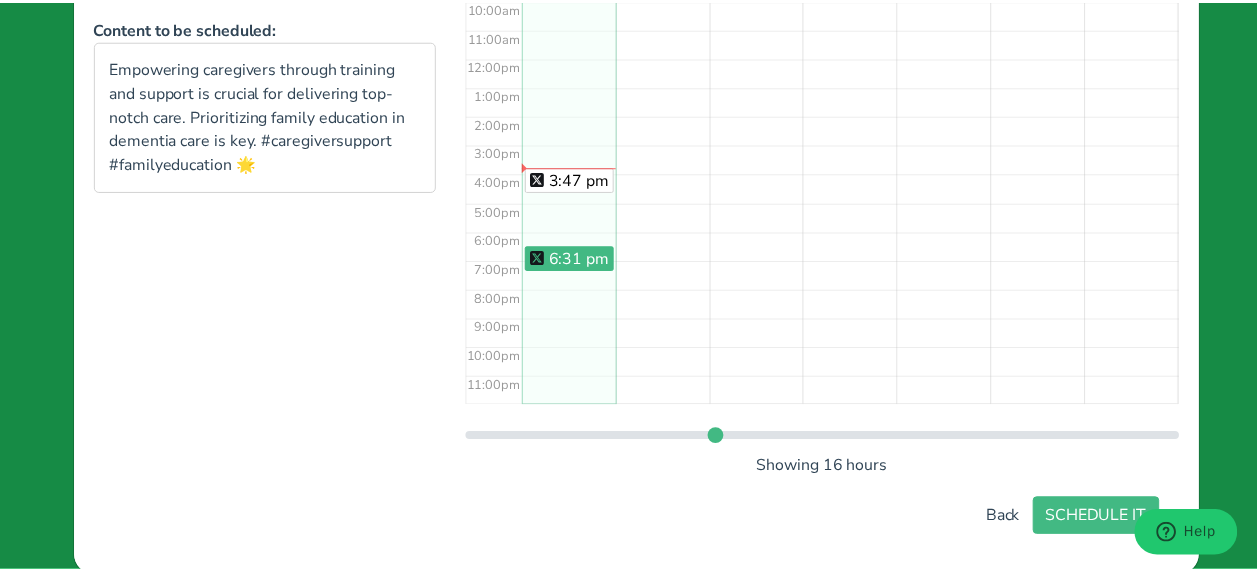 scroll, scrollTop: 412, scrollLeft: 0, axis: vertical 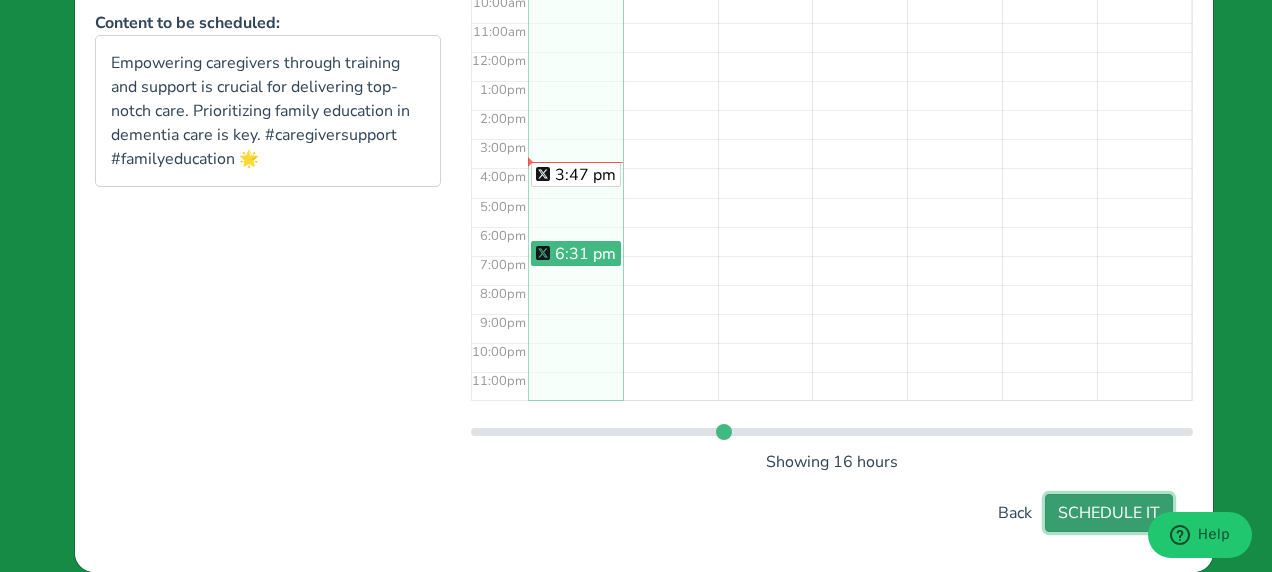 click on "SCHEDULE IT" at bounding box center (1109, 513) 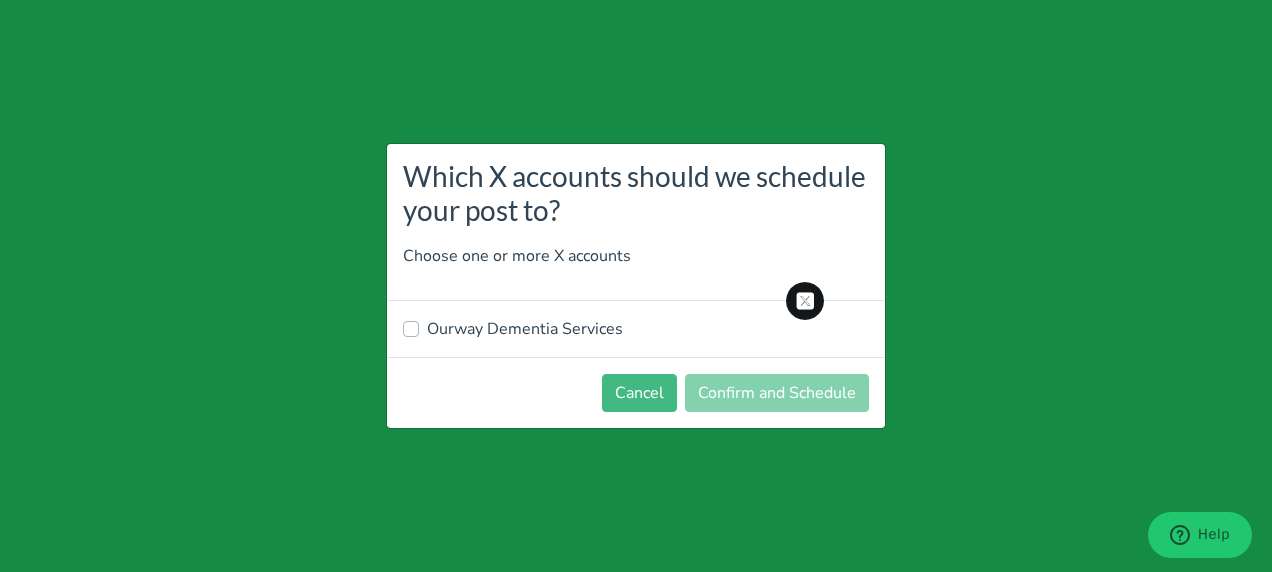 click on "Ourway Dementia Services" at bounding box center [525, 329] 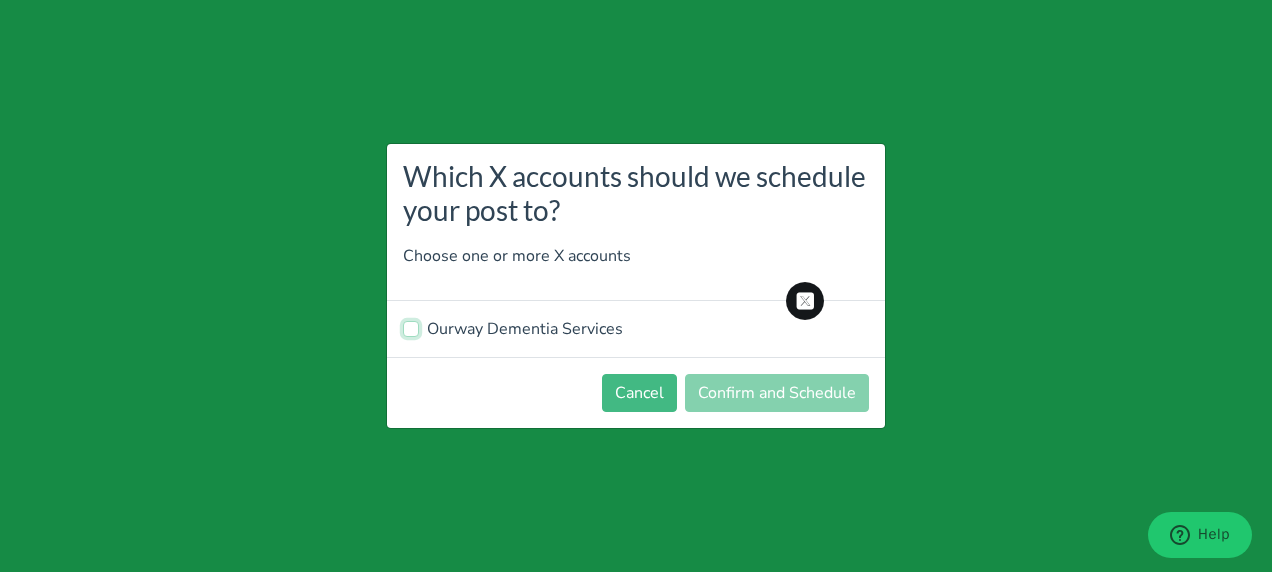 click on "Ourway Dementia Services" at bounding box center (411, 327) 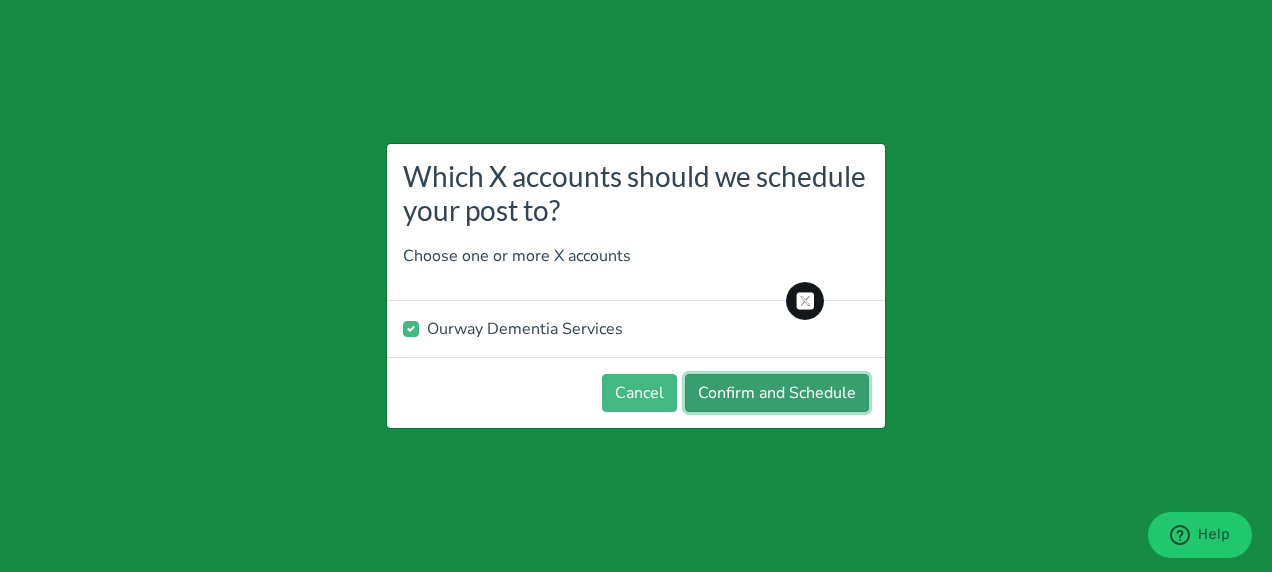 click on "Confirm and Schedule" at bounding box center (777, 393) 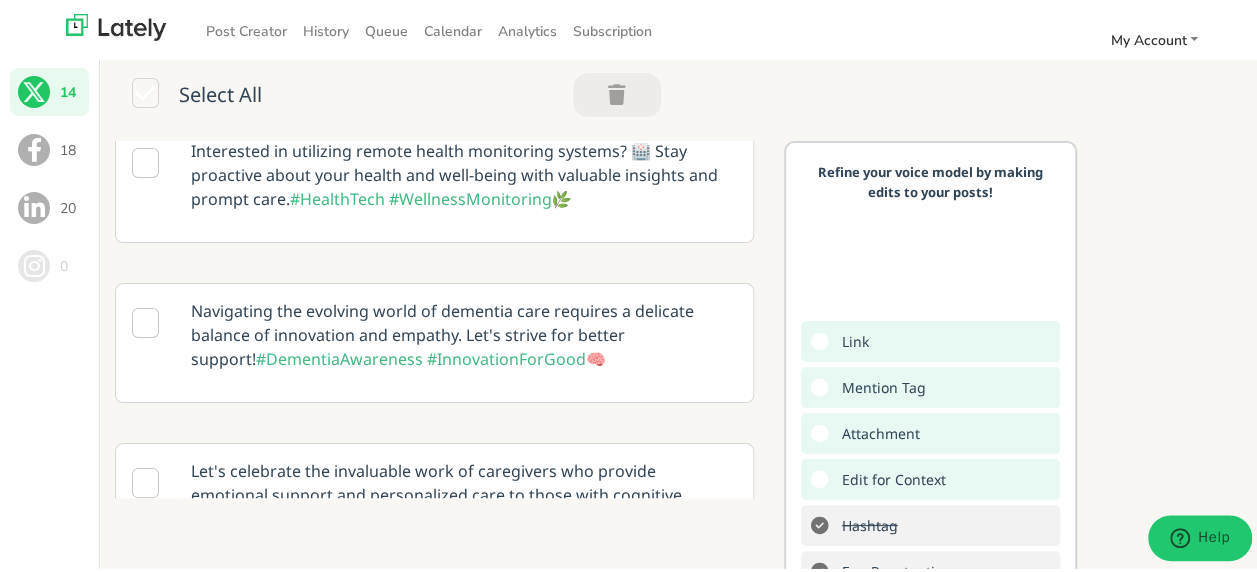 click at bounding box center (34, 147) 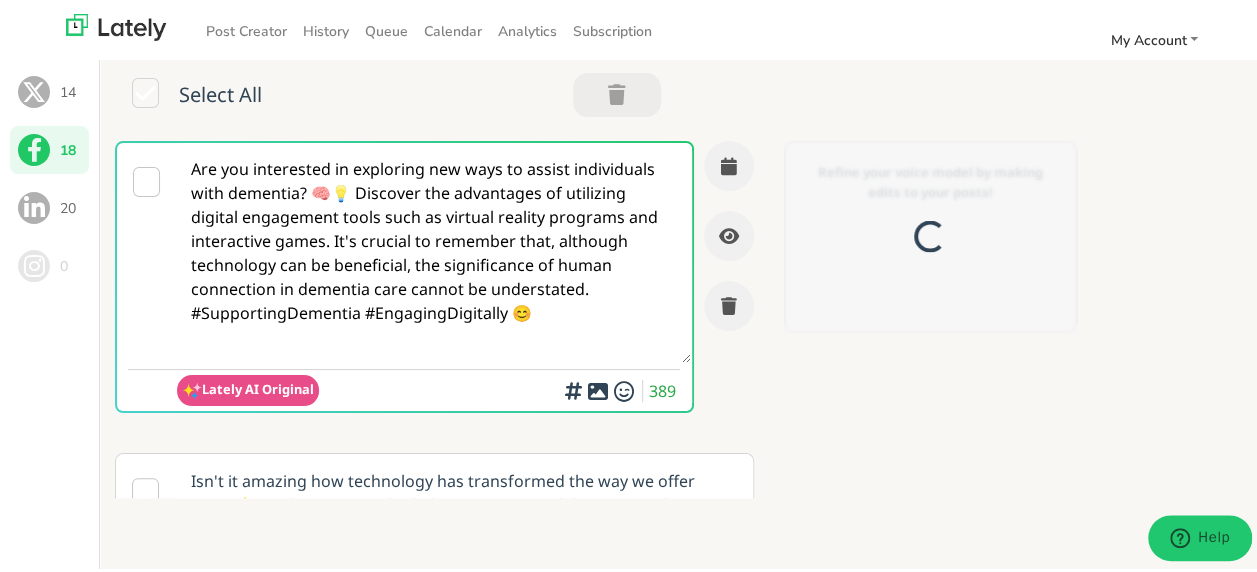 scroll, scrollTop: 0, scrollLeft: 0, axis: both 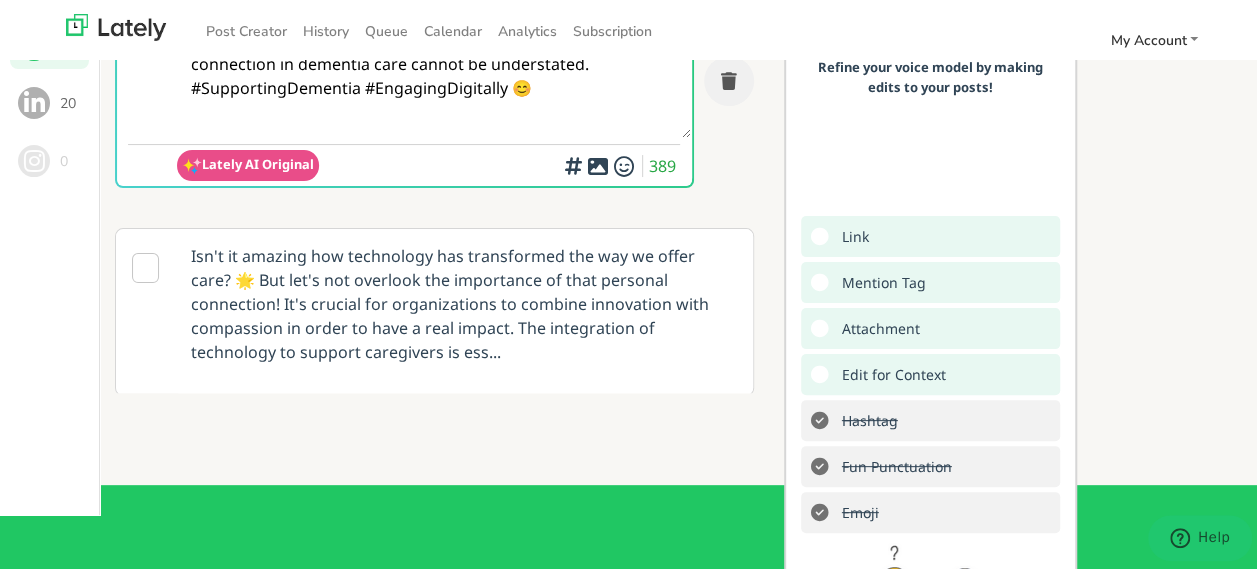 click at bounding box center (145, 265) 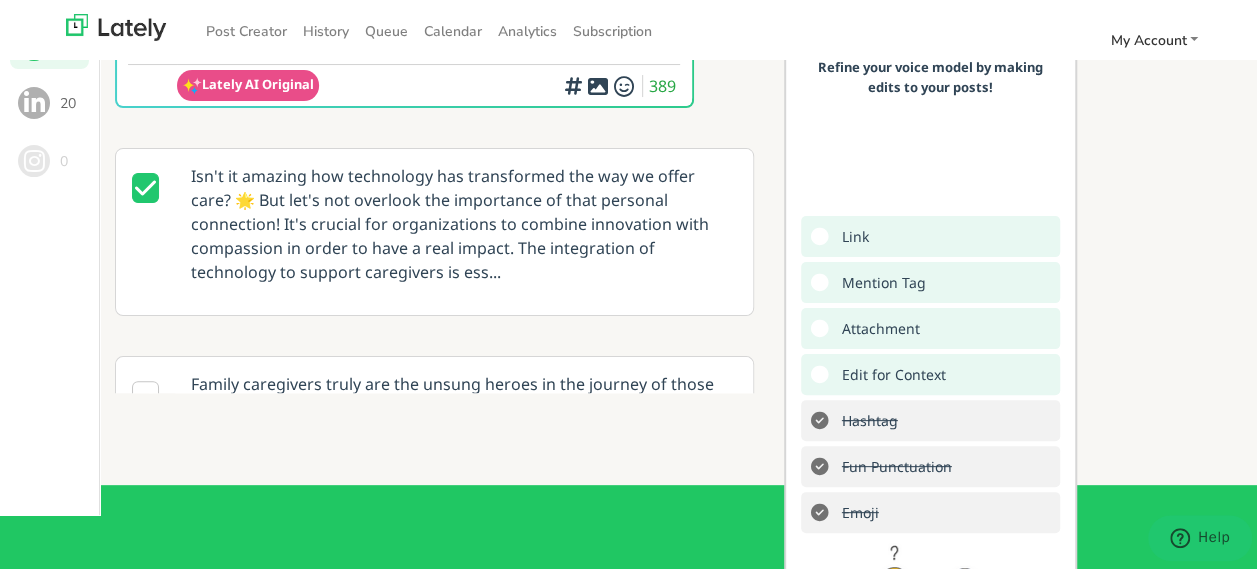 scroll, scrollTop: 240, scrollLeft: 0, axis: vertical 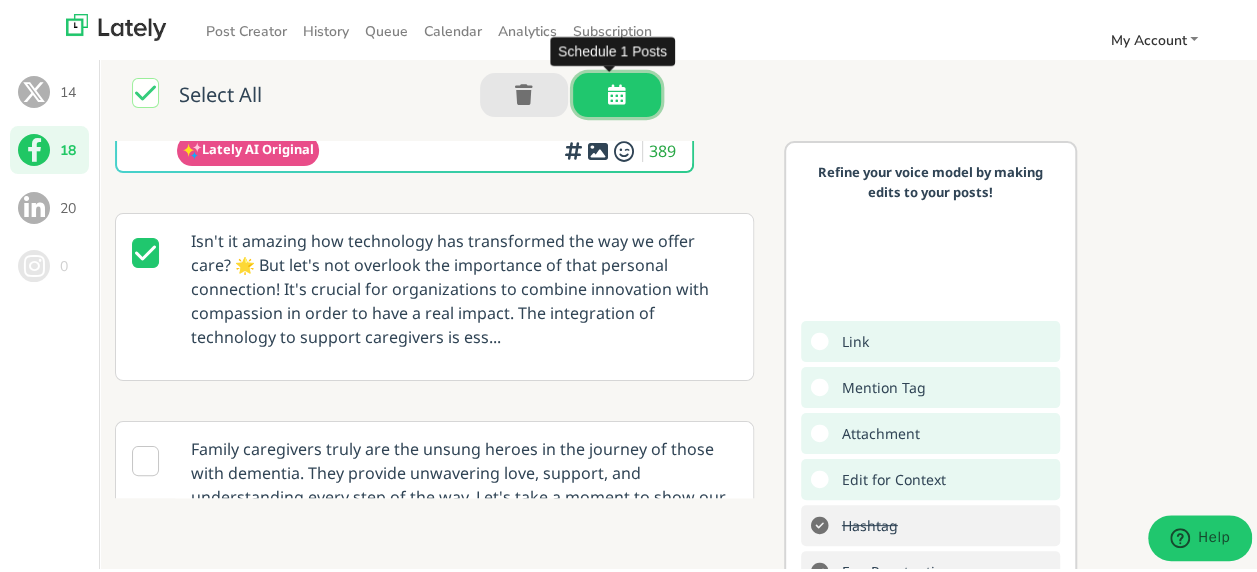 click at bounding box center (617, 92) 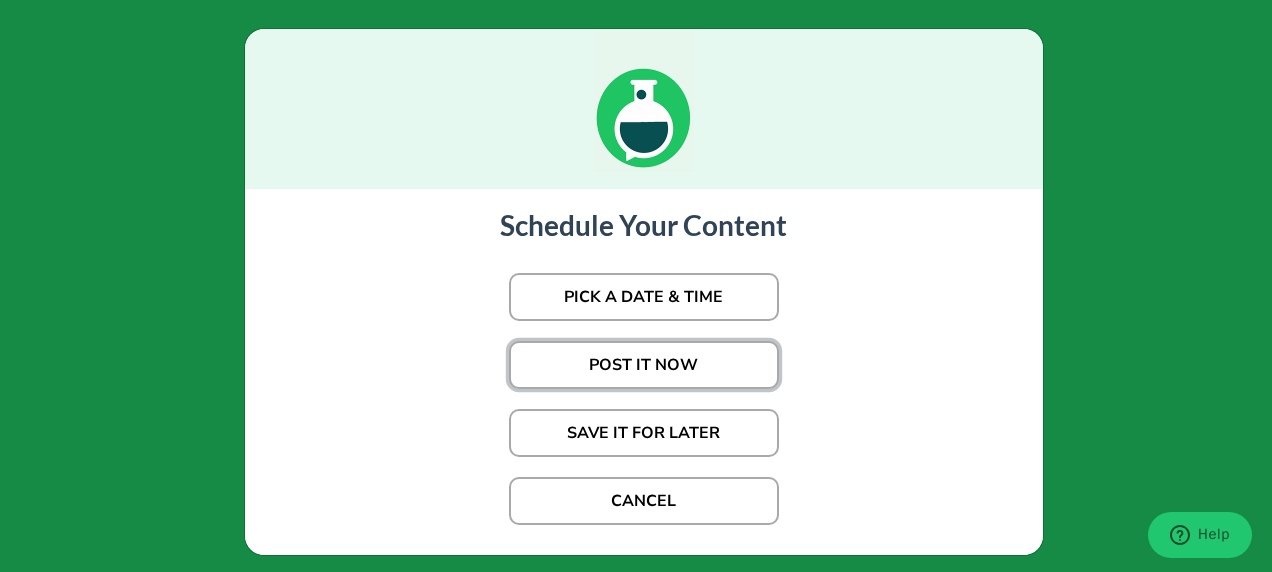 click on "POST IT NOW" at bounding box center (644, 365) 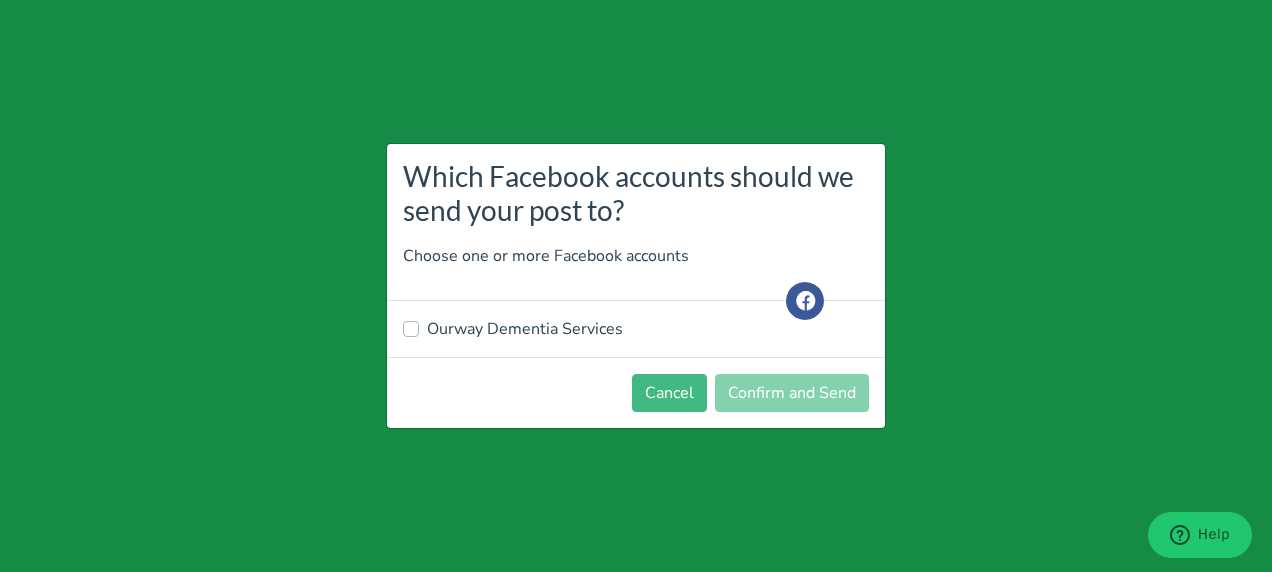 click on "Ourway Dementia Services" at bounding box center [525, 329] 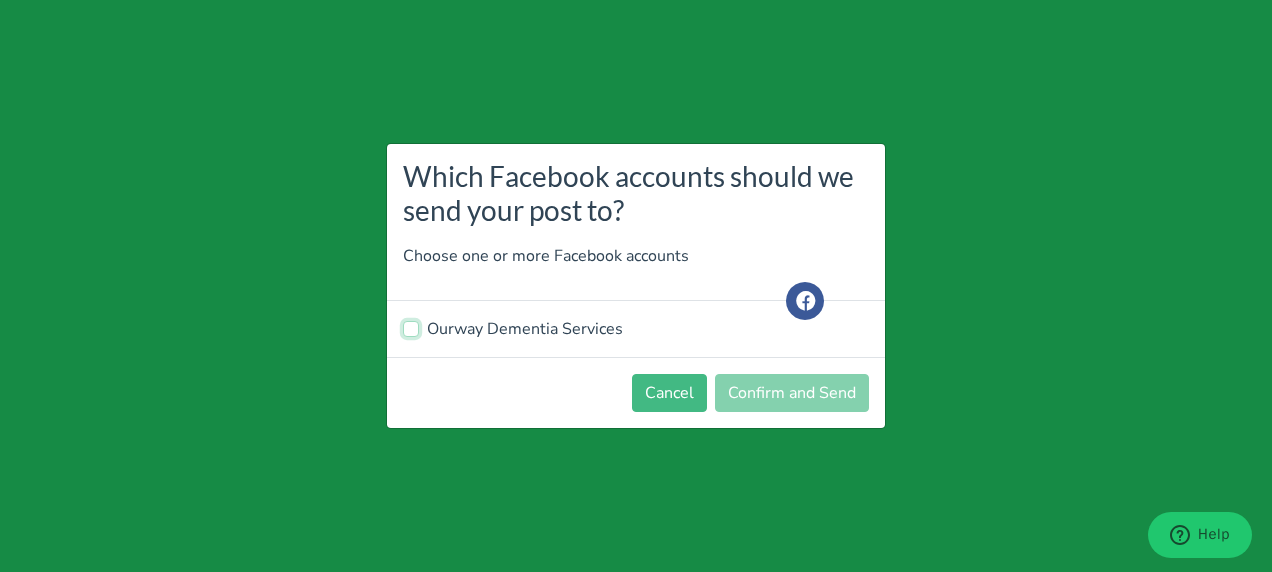 click on "Ourway Dementia Services" at bounding box center [411, 327] 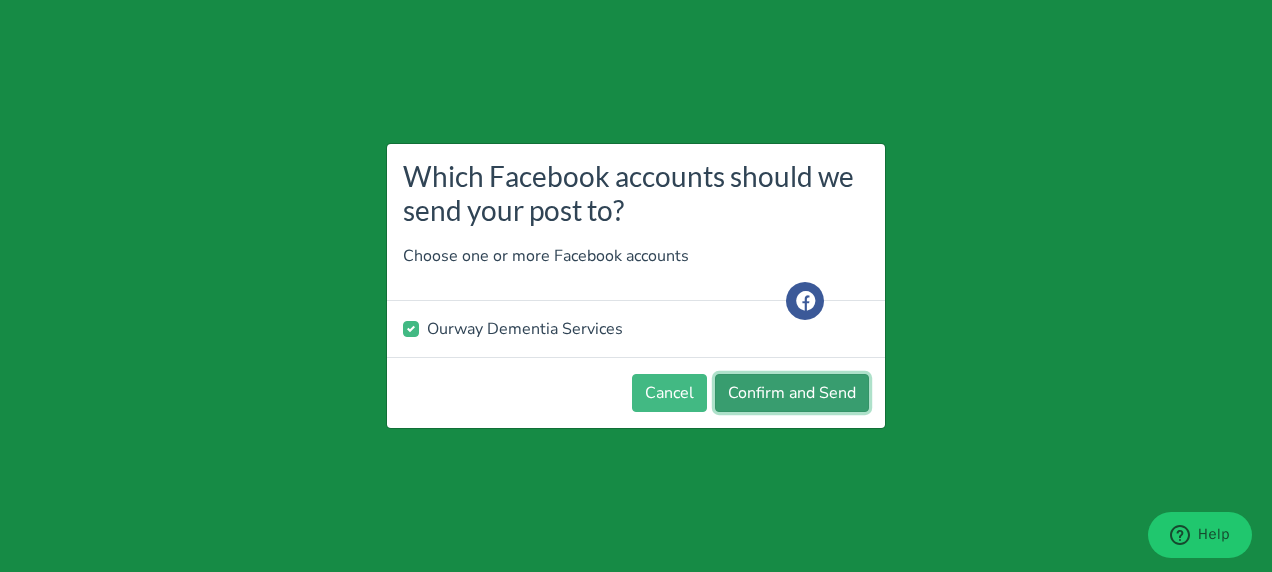 click on "Confirm and Send" at bounding box center (792, 393) 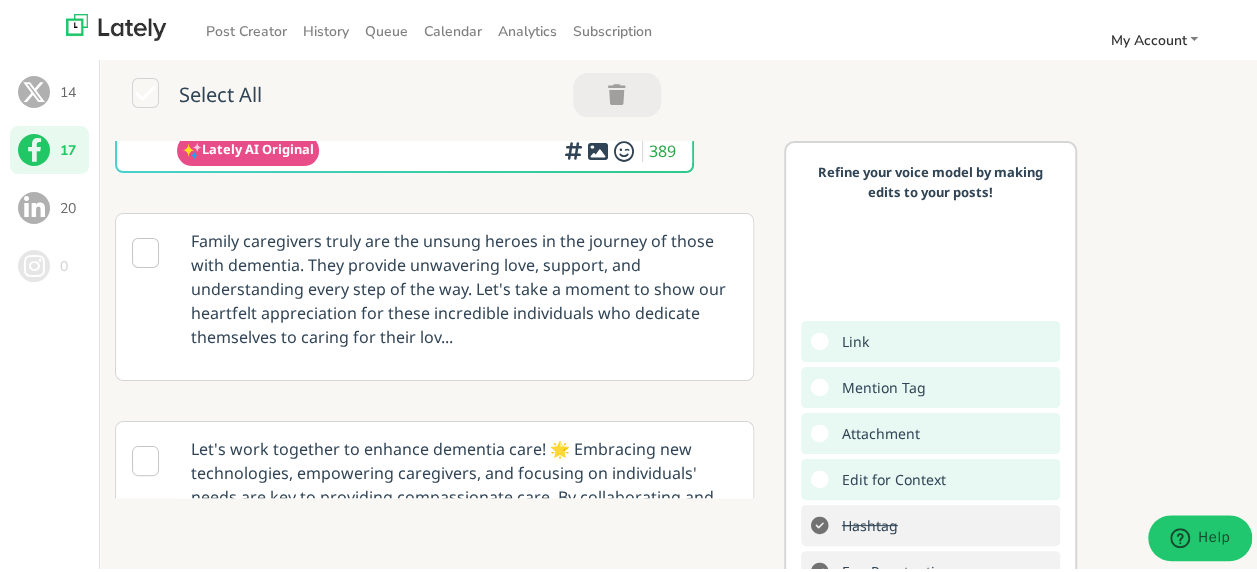click at bounding box center [145, 250] 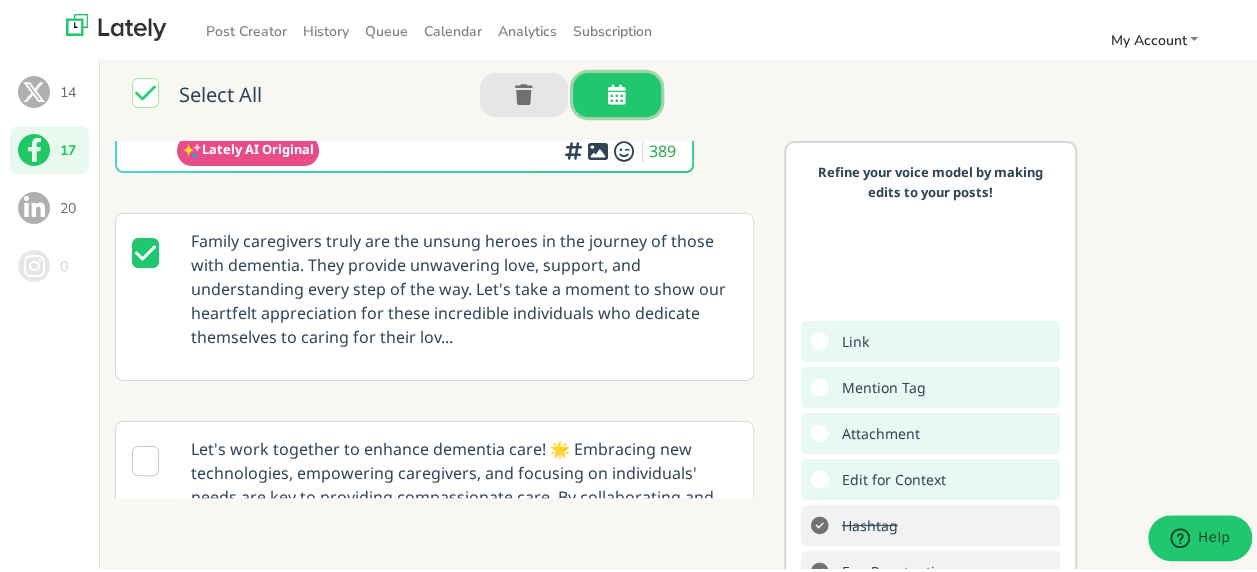 click at bounding box center [617, 91] 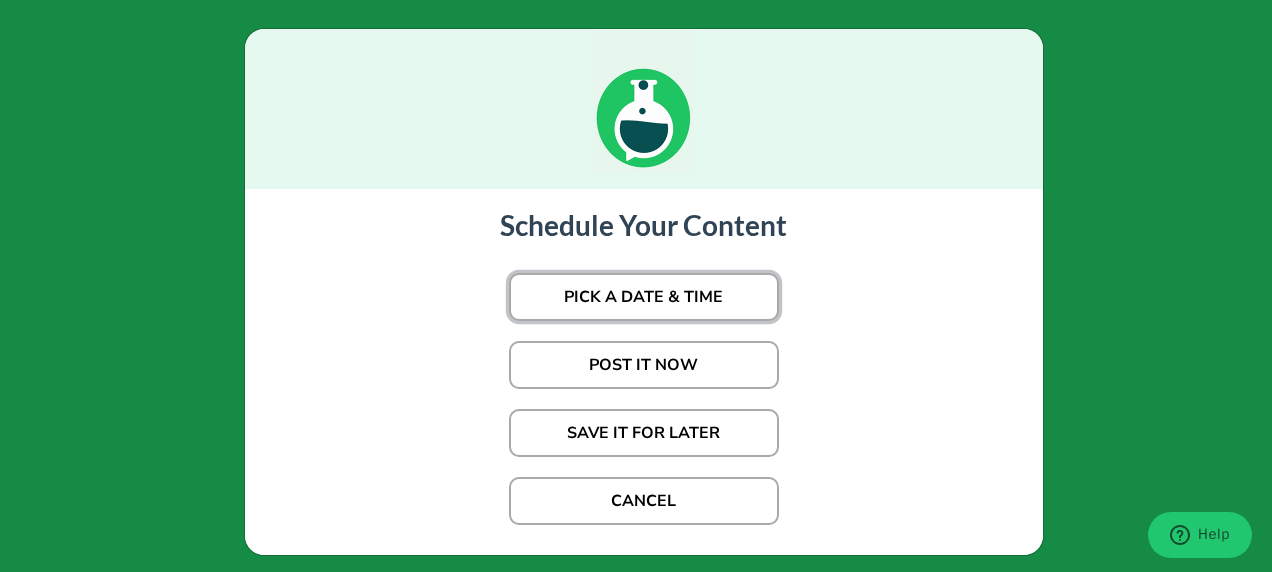 click on "PICK A DATE & TIME" at bounding box center (644, 297) 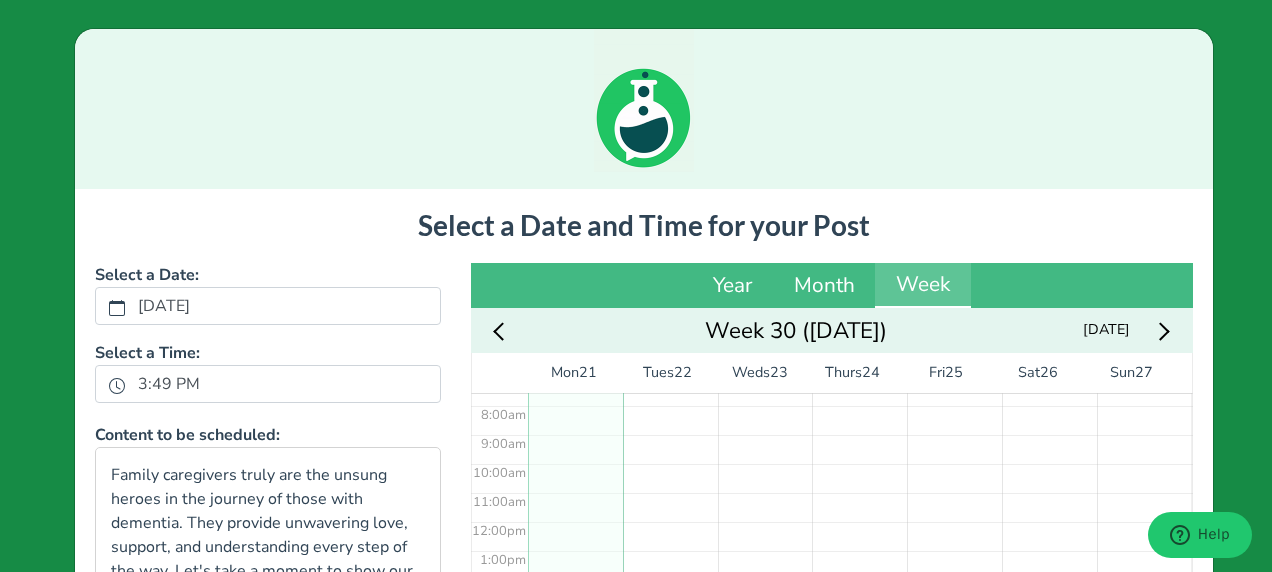 scroll, scrollTop: 278, scrollLeft: 0, axis: vertical 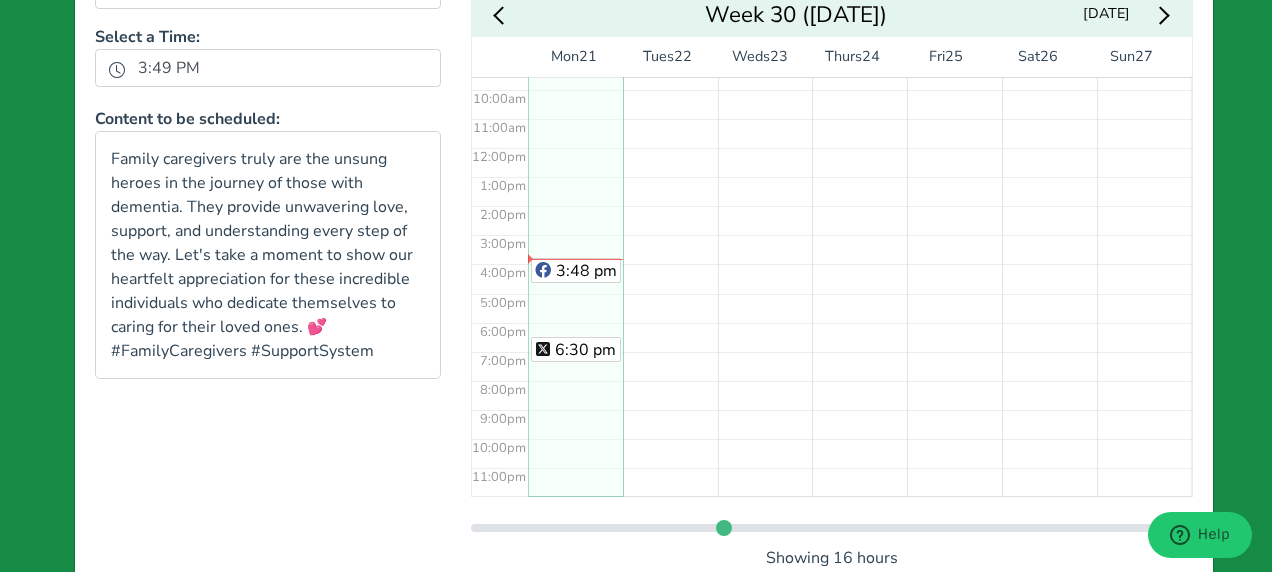 click on "No Event" at bounding box center (670, 147) 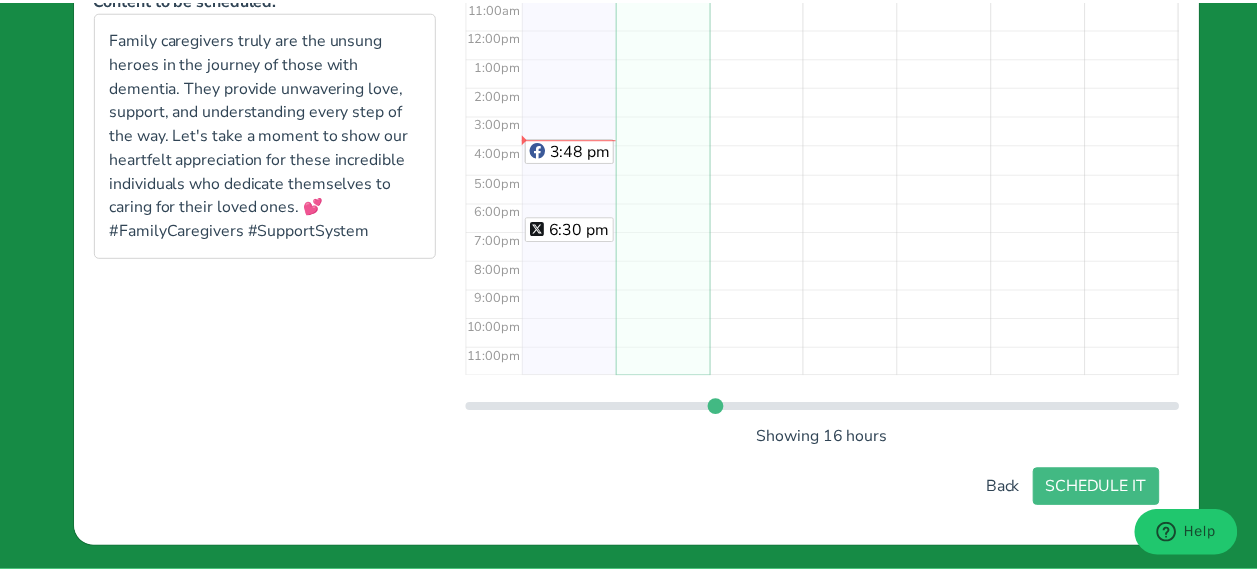 scroll, scrollTop: 439, scrollLeft: 0, axis: vertical 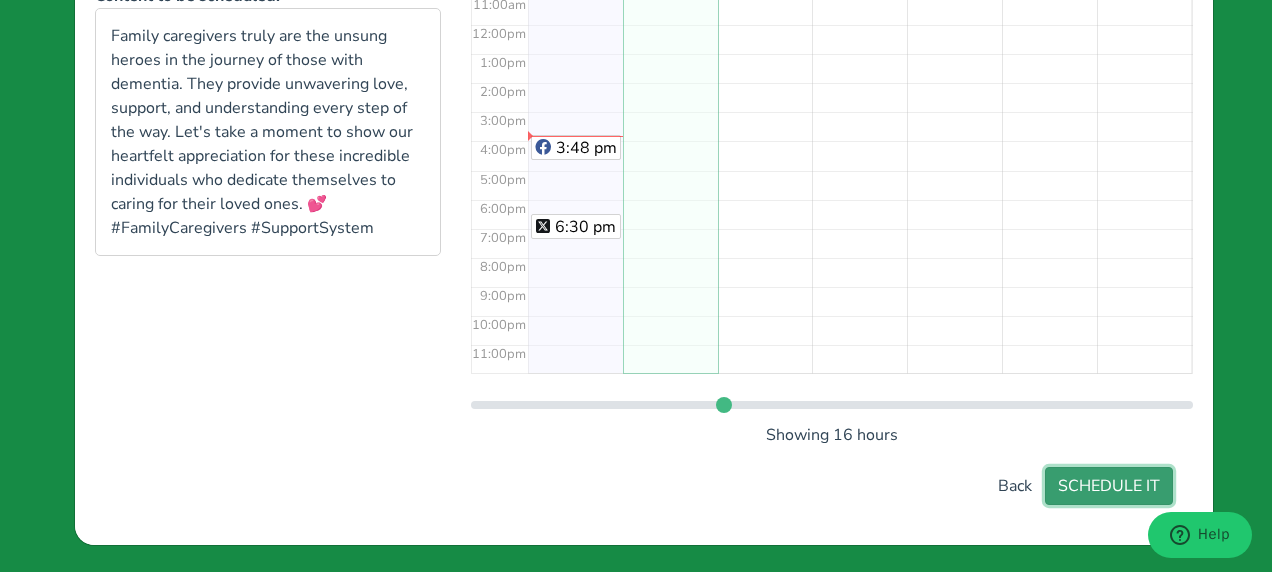 click on "SCHEDULE IT" at bounding box center (1109, 486) 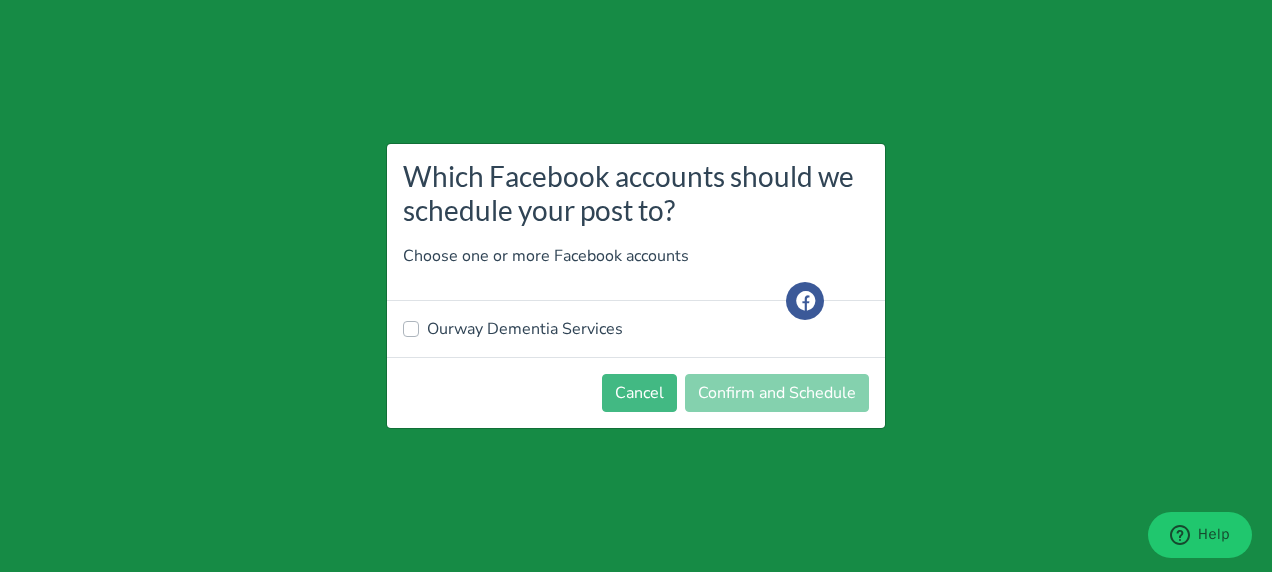 click on "Ourway Dementia Services" at bounding box center (525, 329) 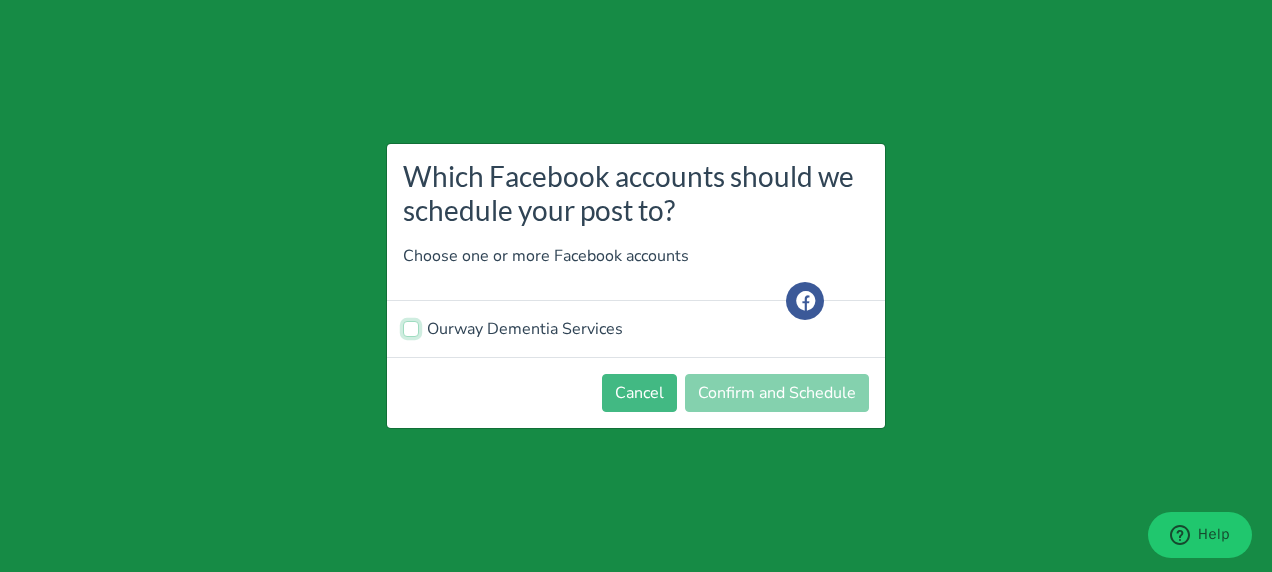 click on "Ourway Dementia Services" at bounding box center (411, 327) 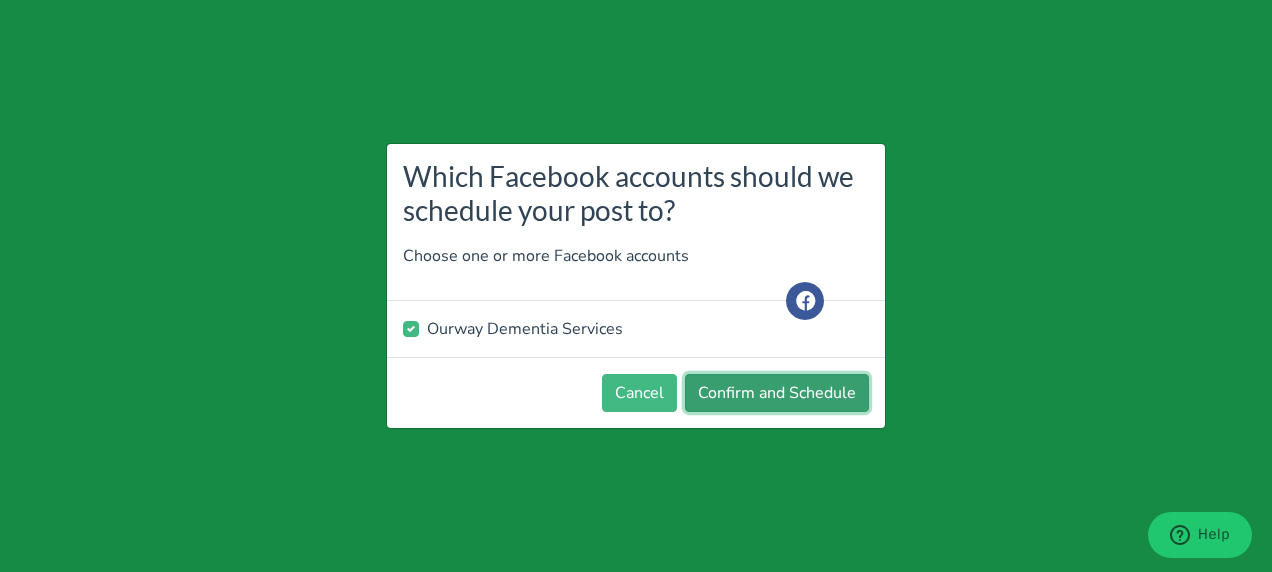 click on "Confirm and Schedule" at bounding box center (777, 393) 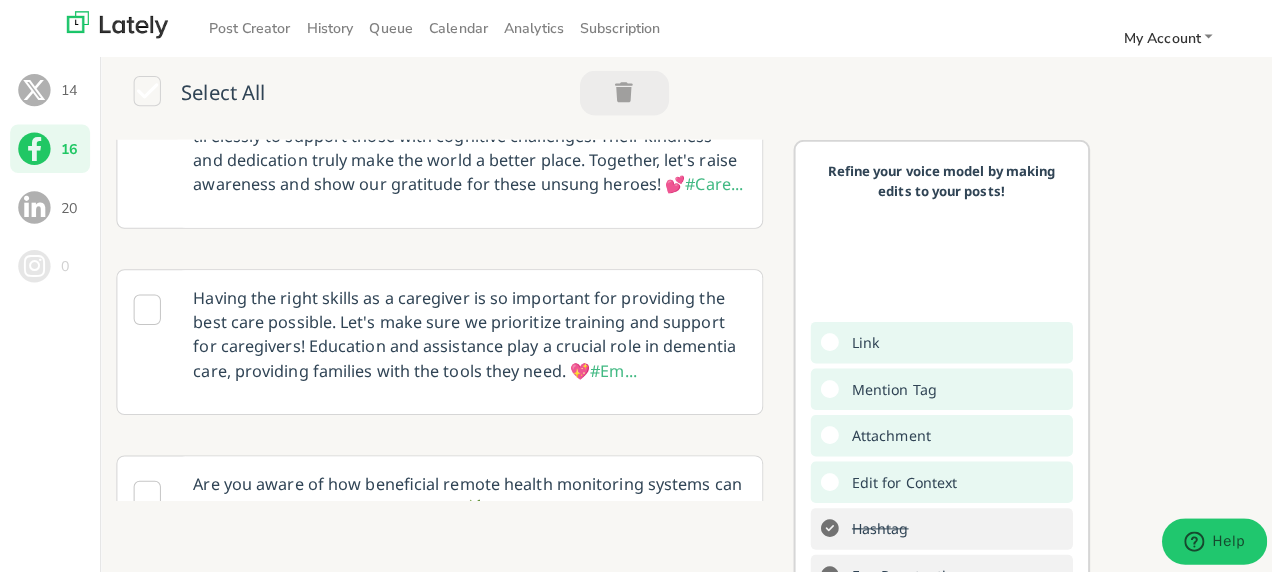 scroll, scrollTop: 1009, scrollLeft: 0, axis: vertical 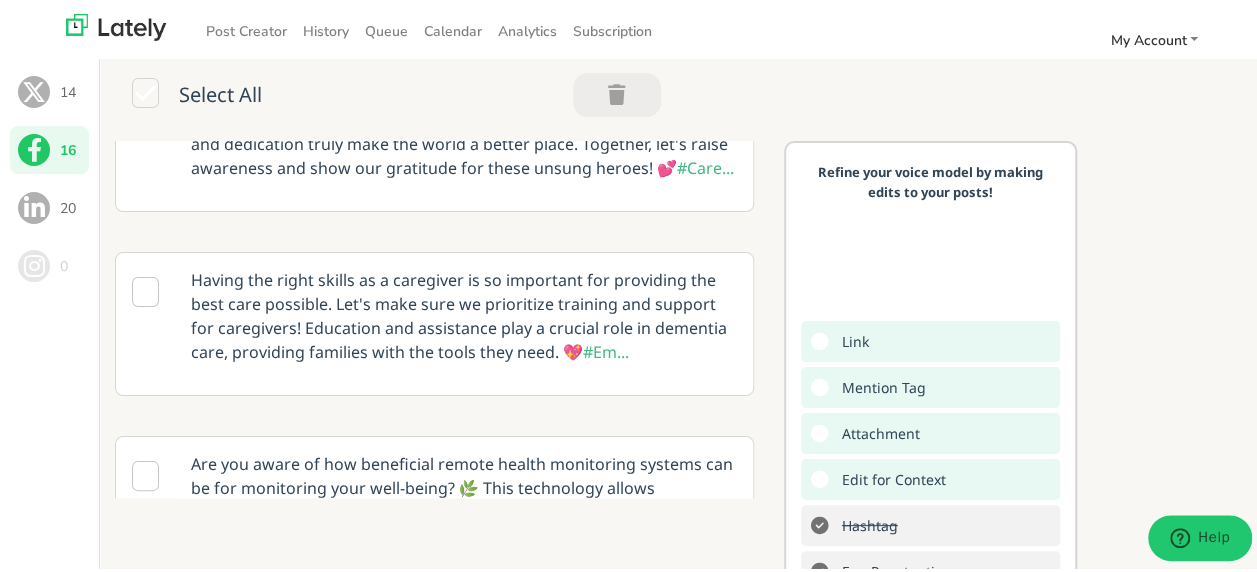 click at bounding box center (145, 289) 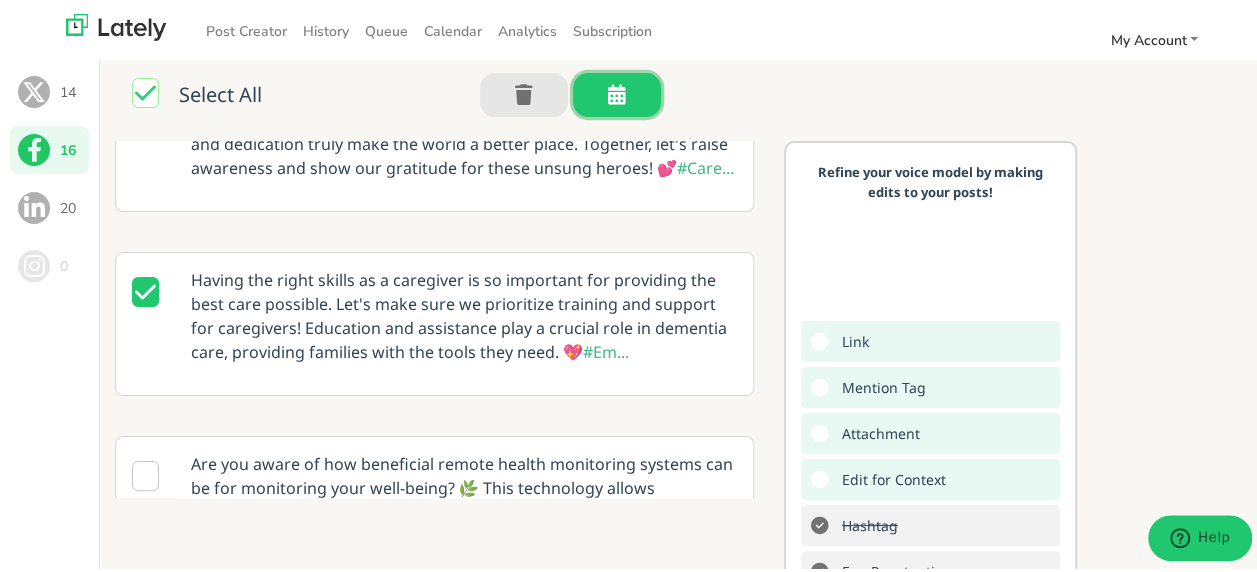 click at bounding box center [617, 92] 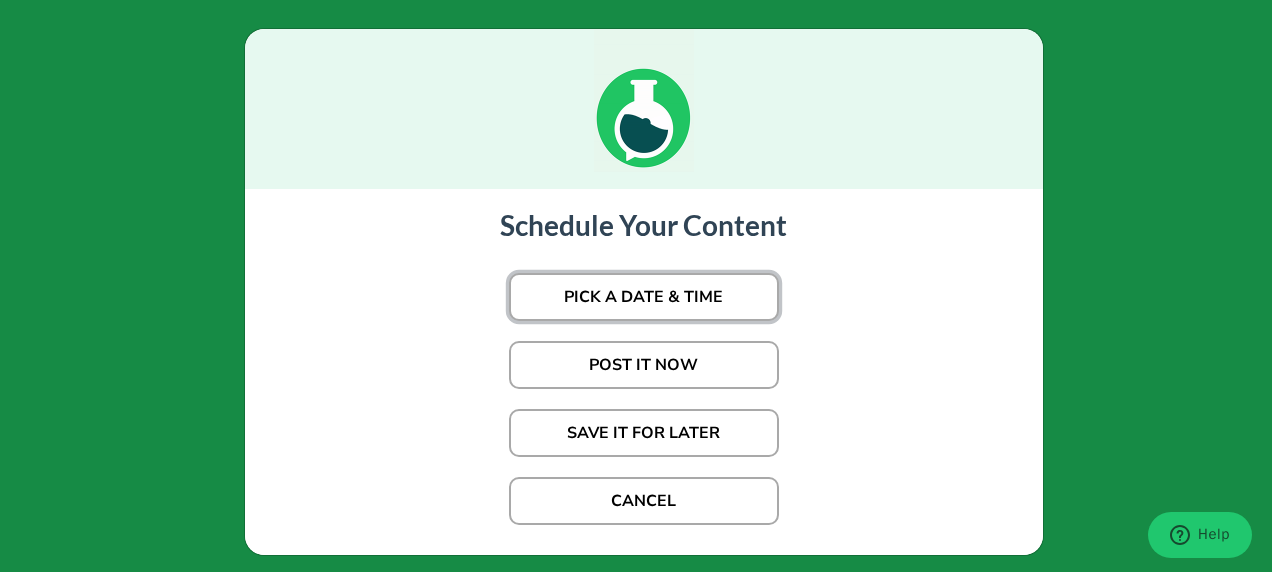 click on "PICK A DATE & TIME" at bounding box center [644, 297] 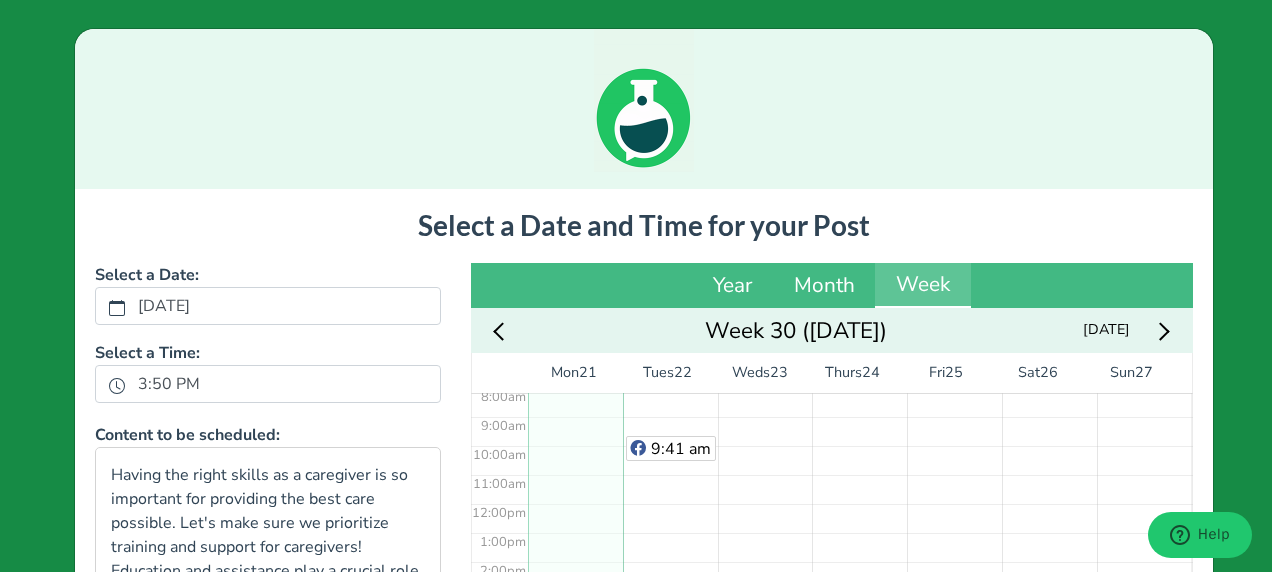 scroll, scrollTop: 278, scrollLeft: 0, axis: vertical 